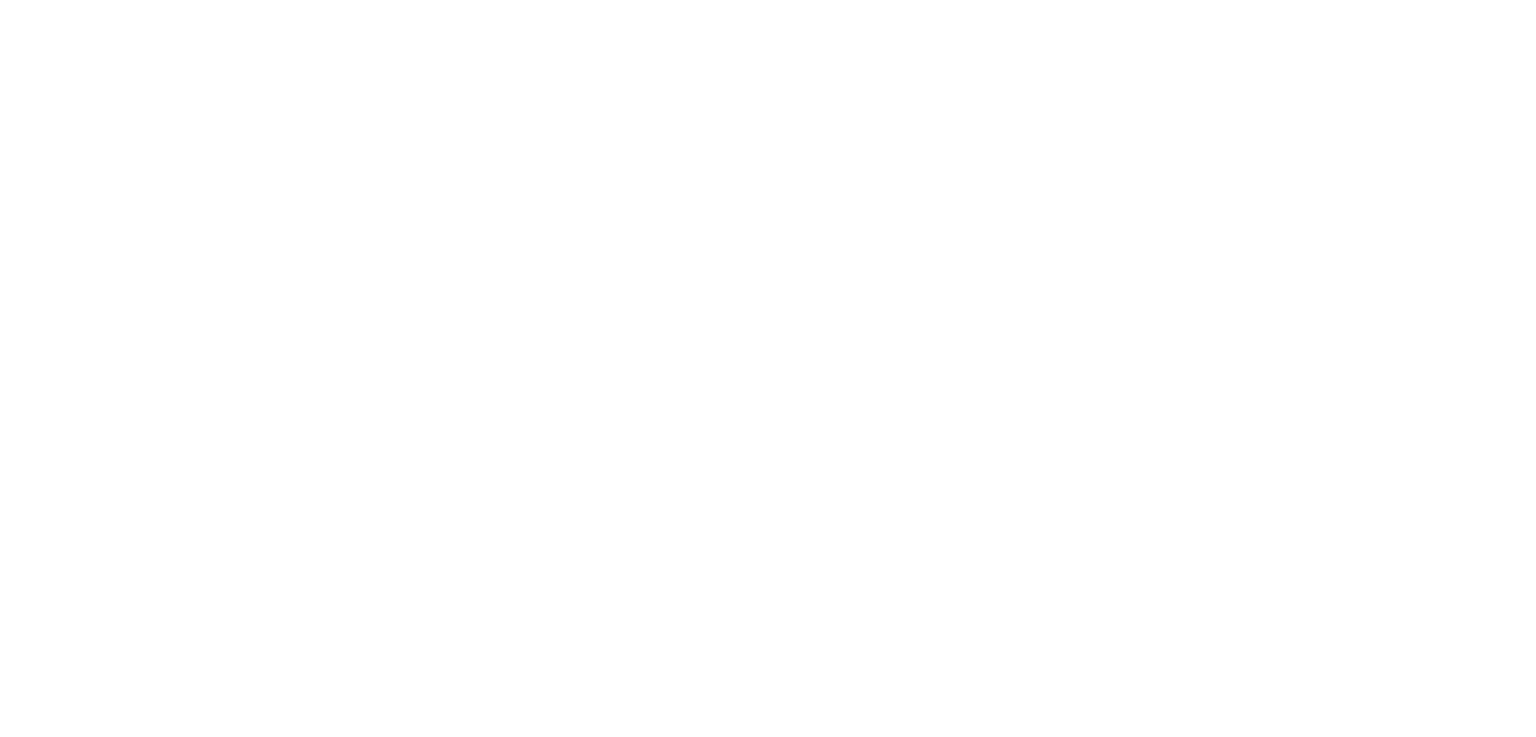scroll, scrollTop: 0, scrollLeft: 0, axis: both 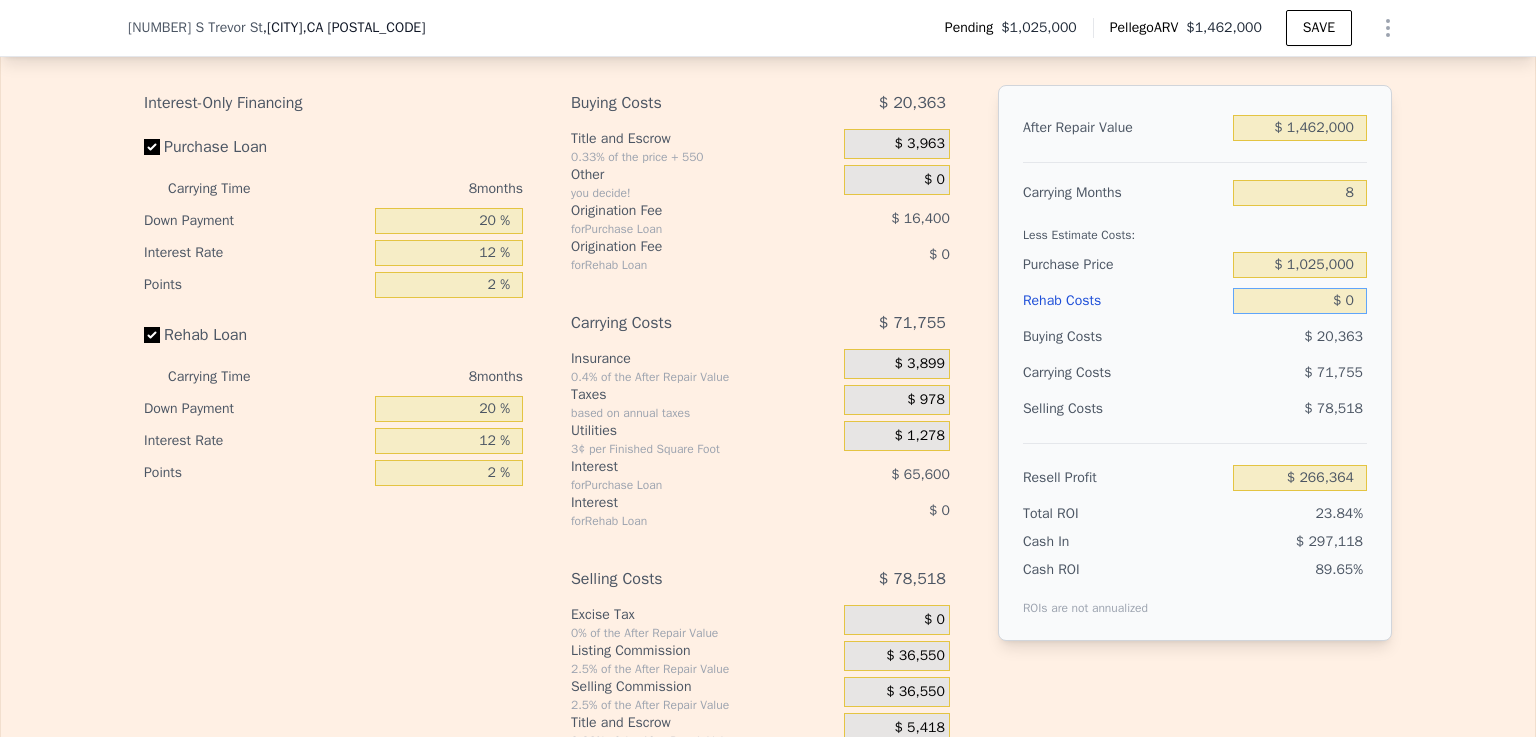 click on "$ 0" at bounding box center [1300, 301] 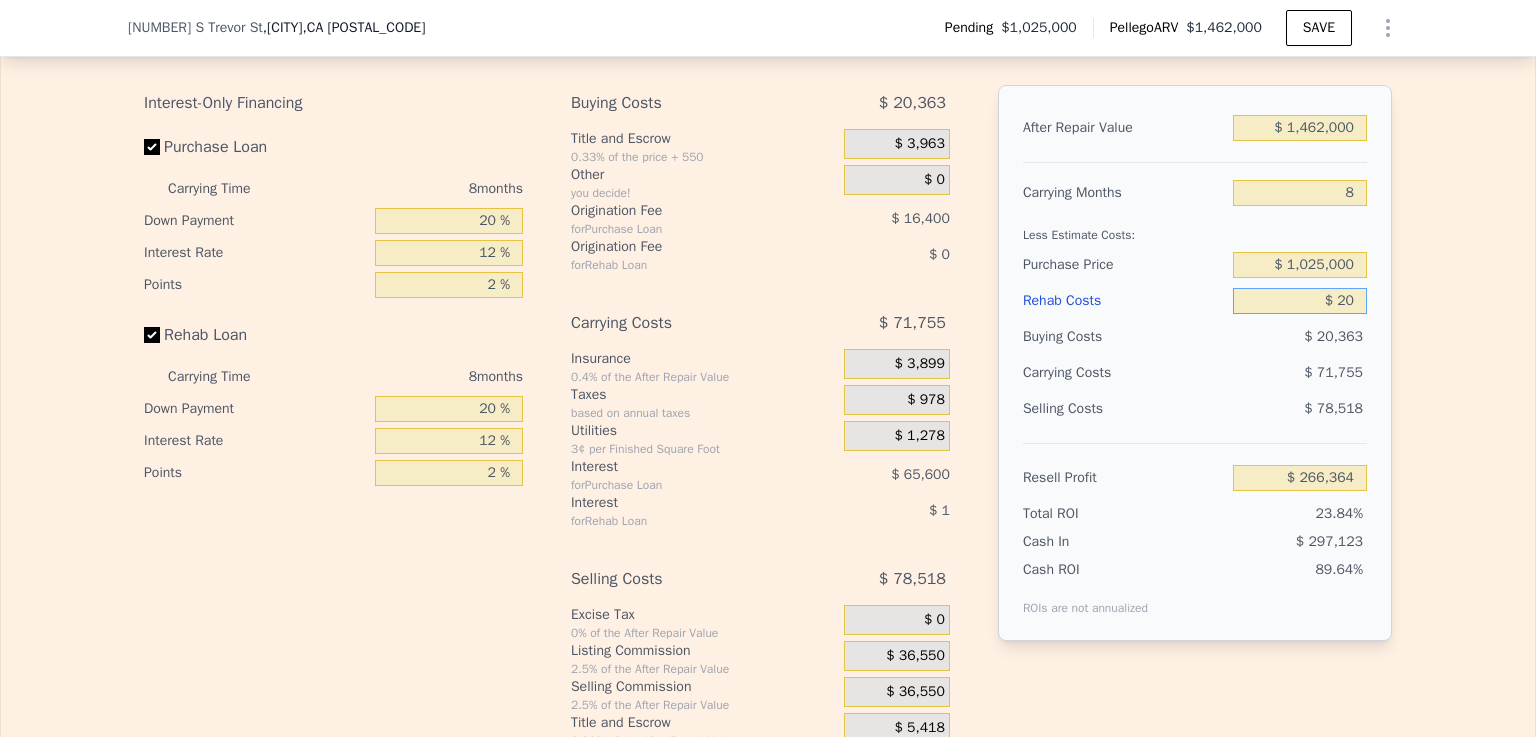 type on "$ 266,344" 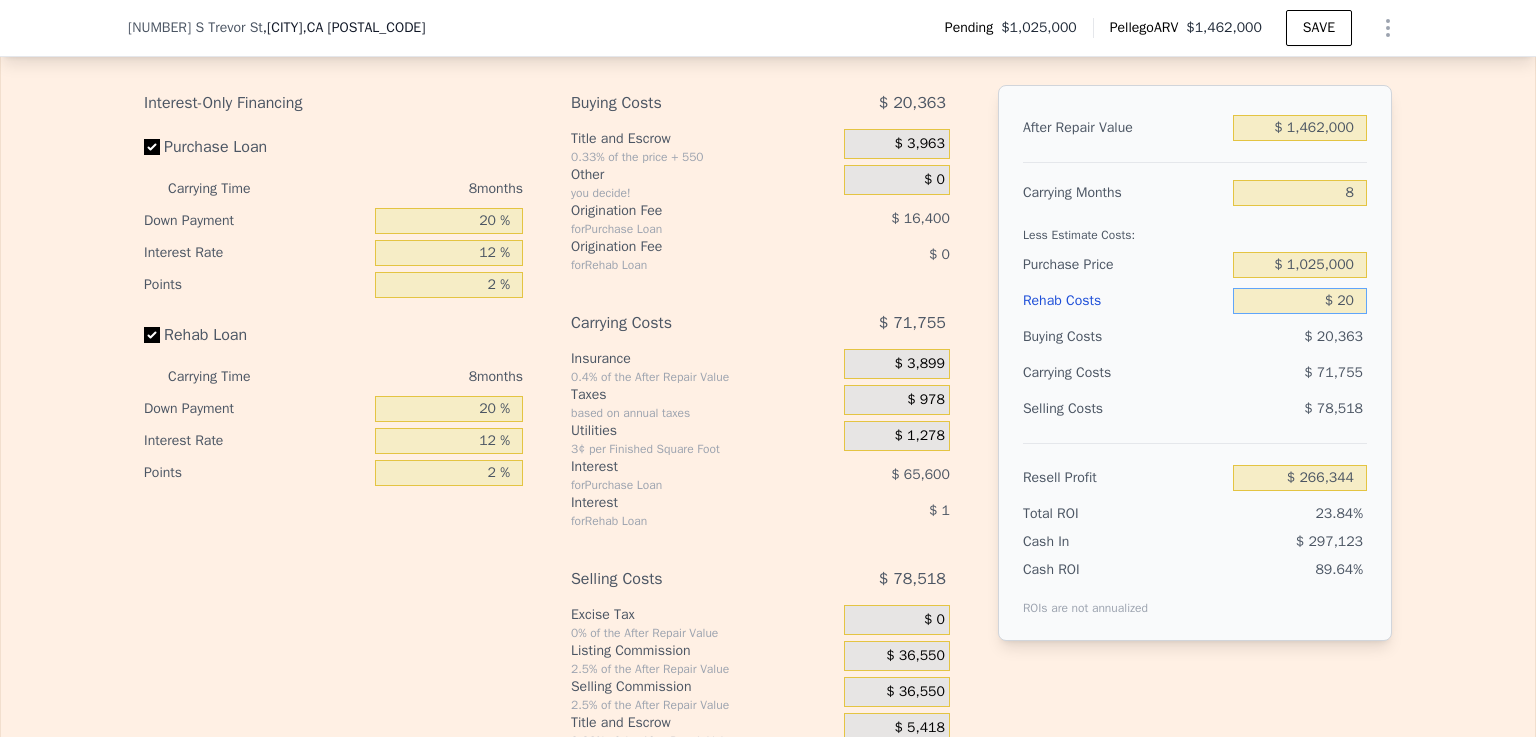 type on "$ 200" 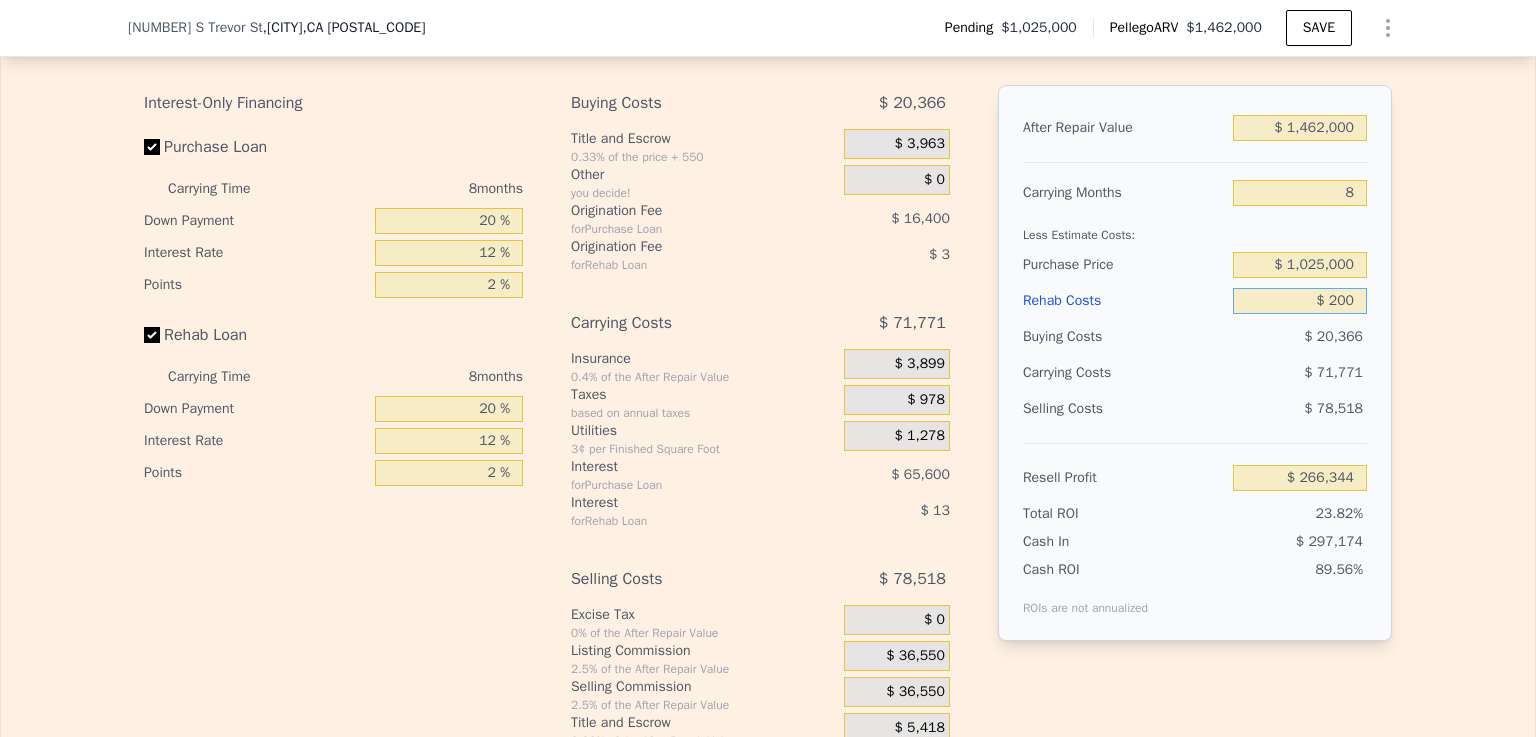 type on "$ 266,145" 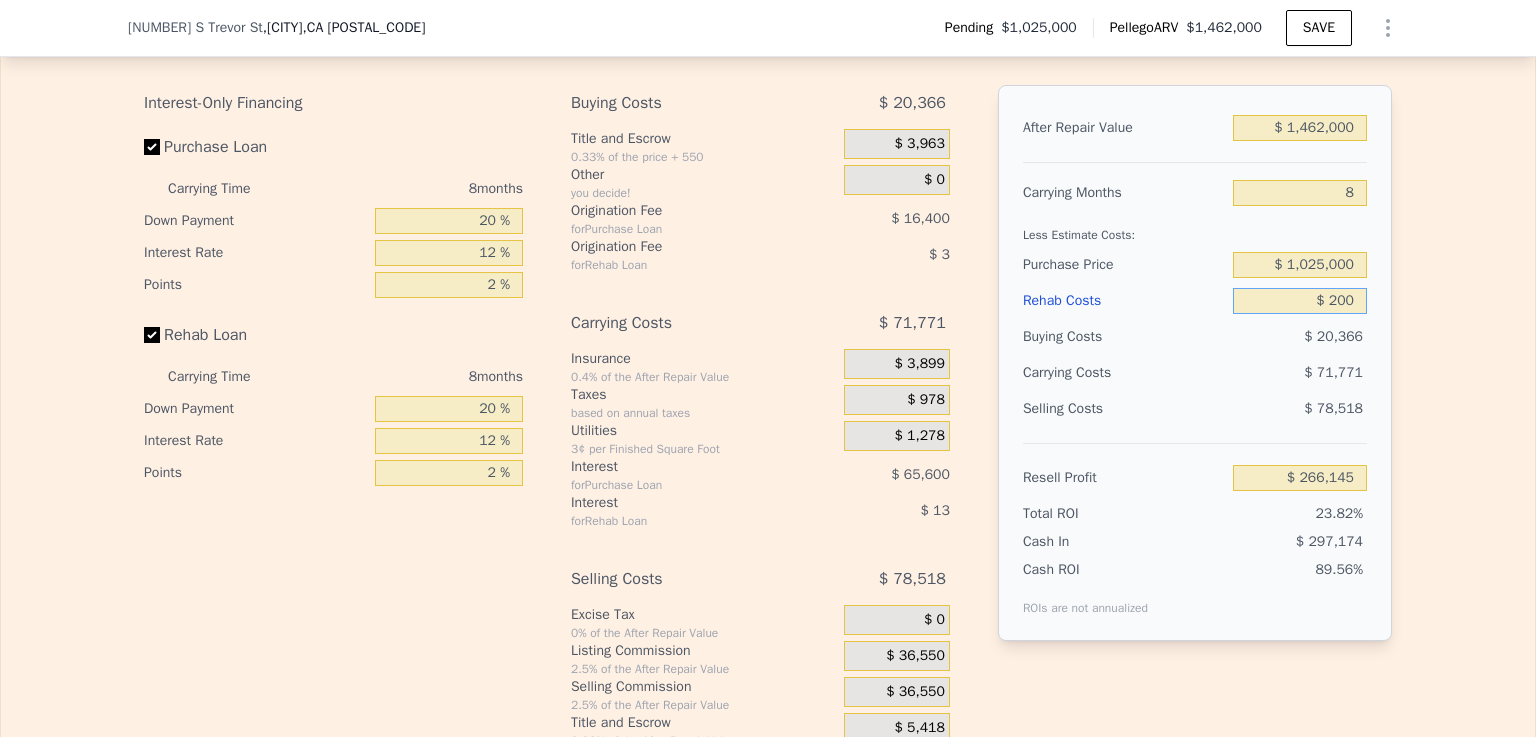 type on "$ 2,000" 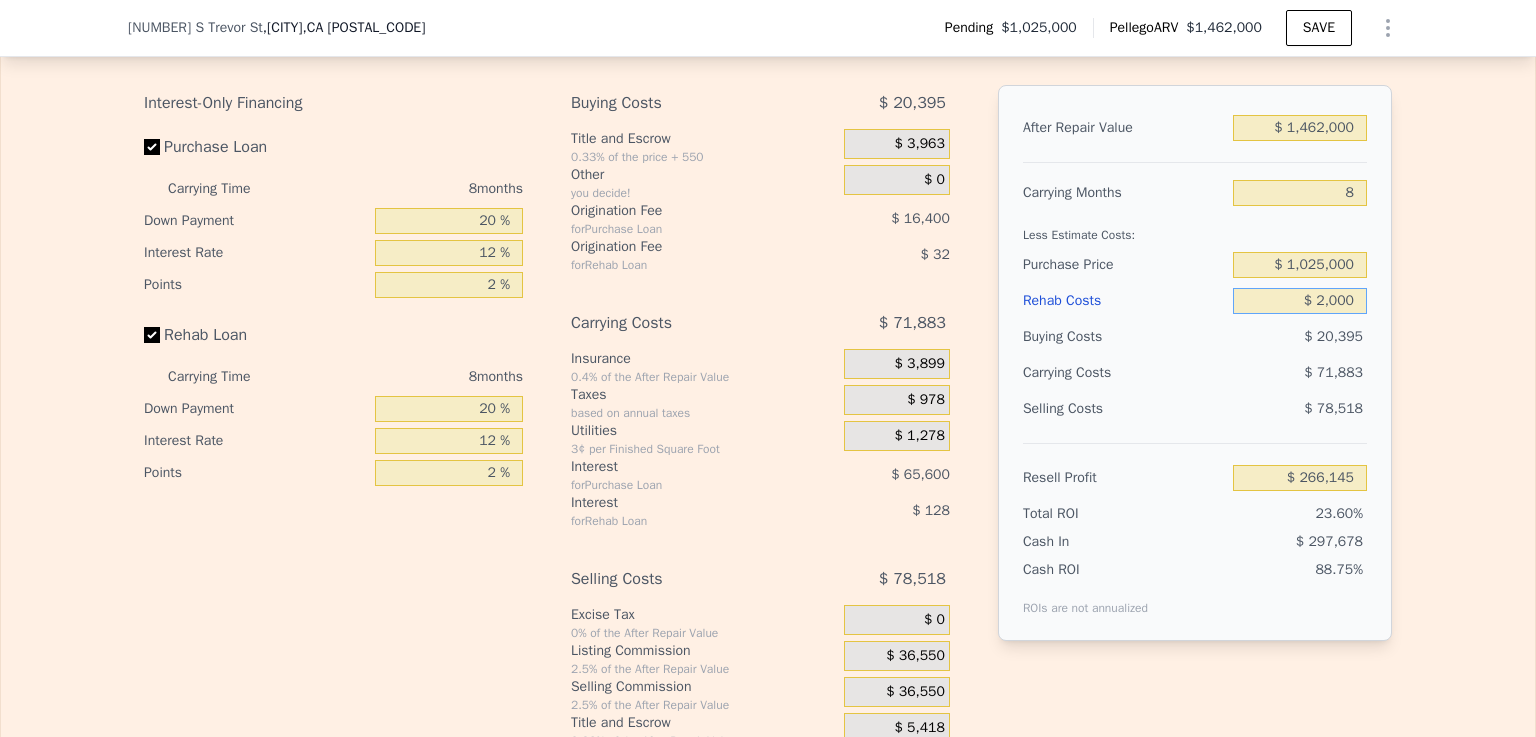 type on "$ 264,204" 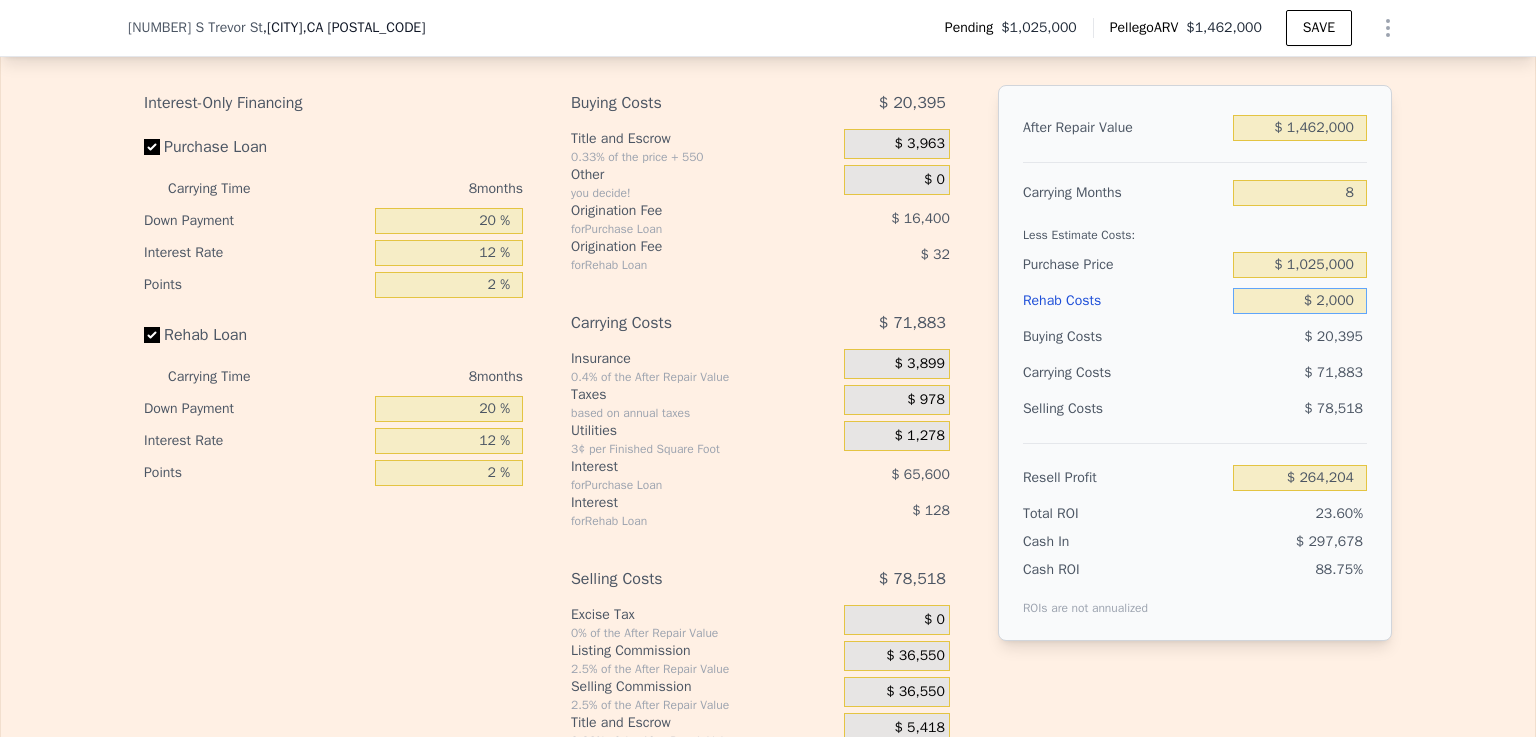 type on "$ 20,000" 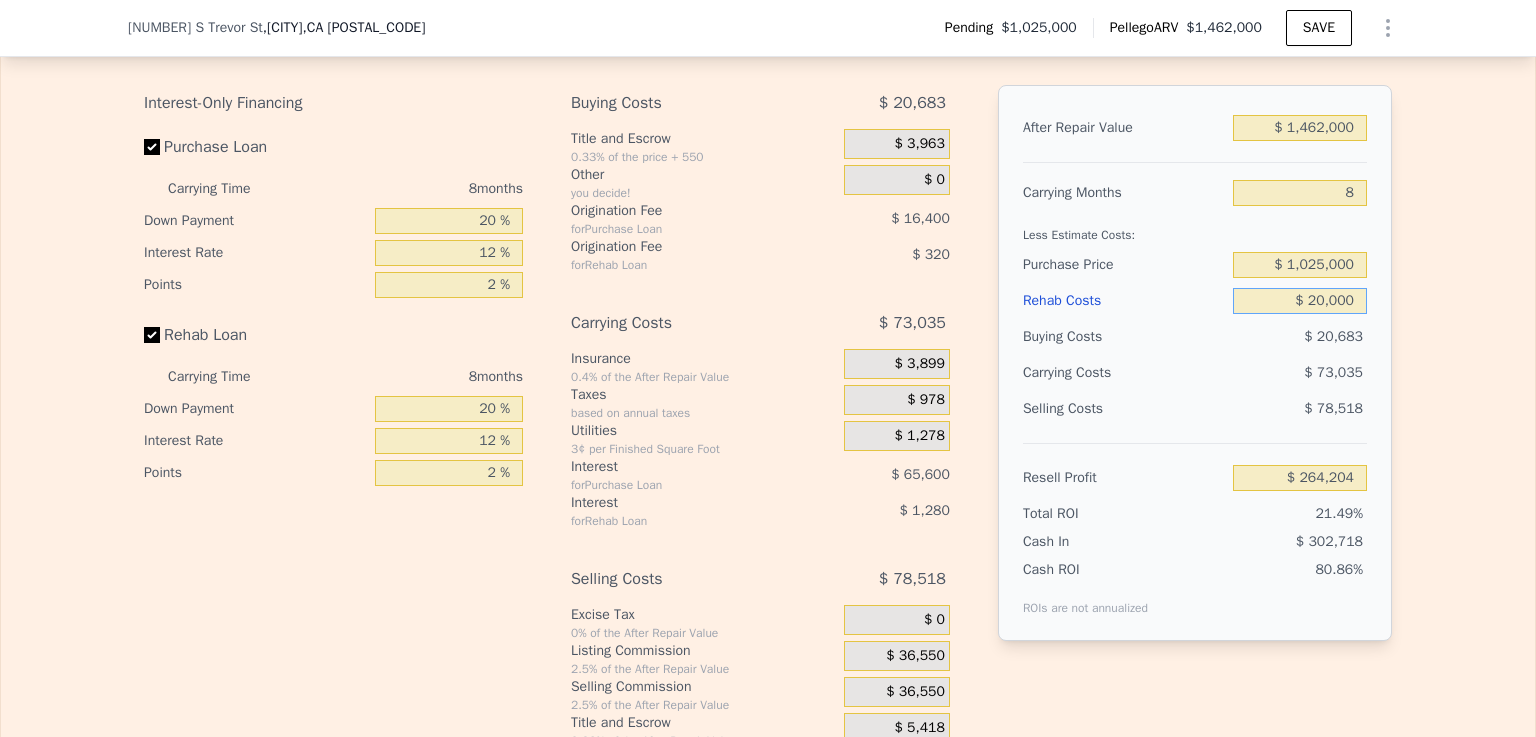 type on "$ 244,764" 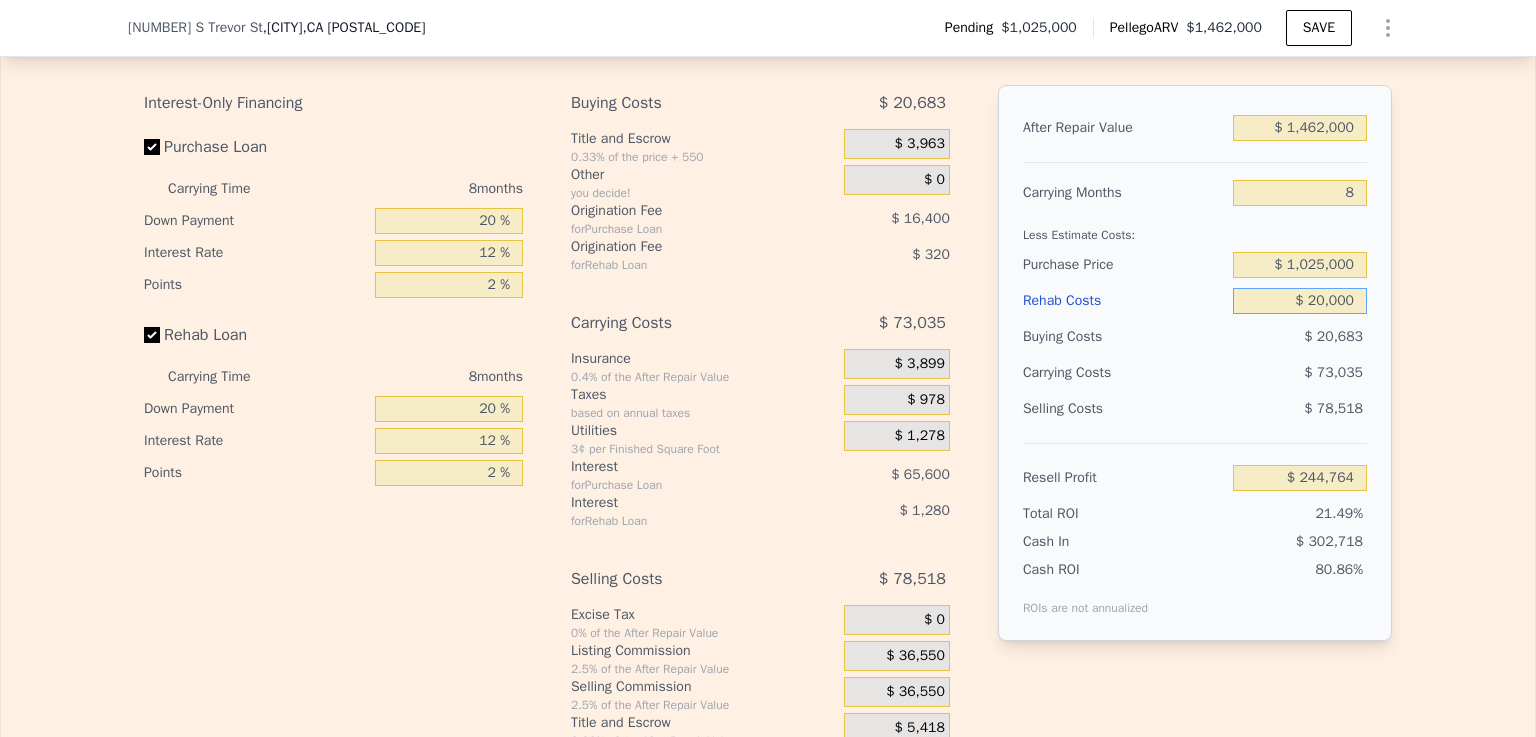 type on "$ 200,000" 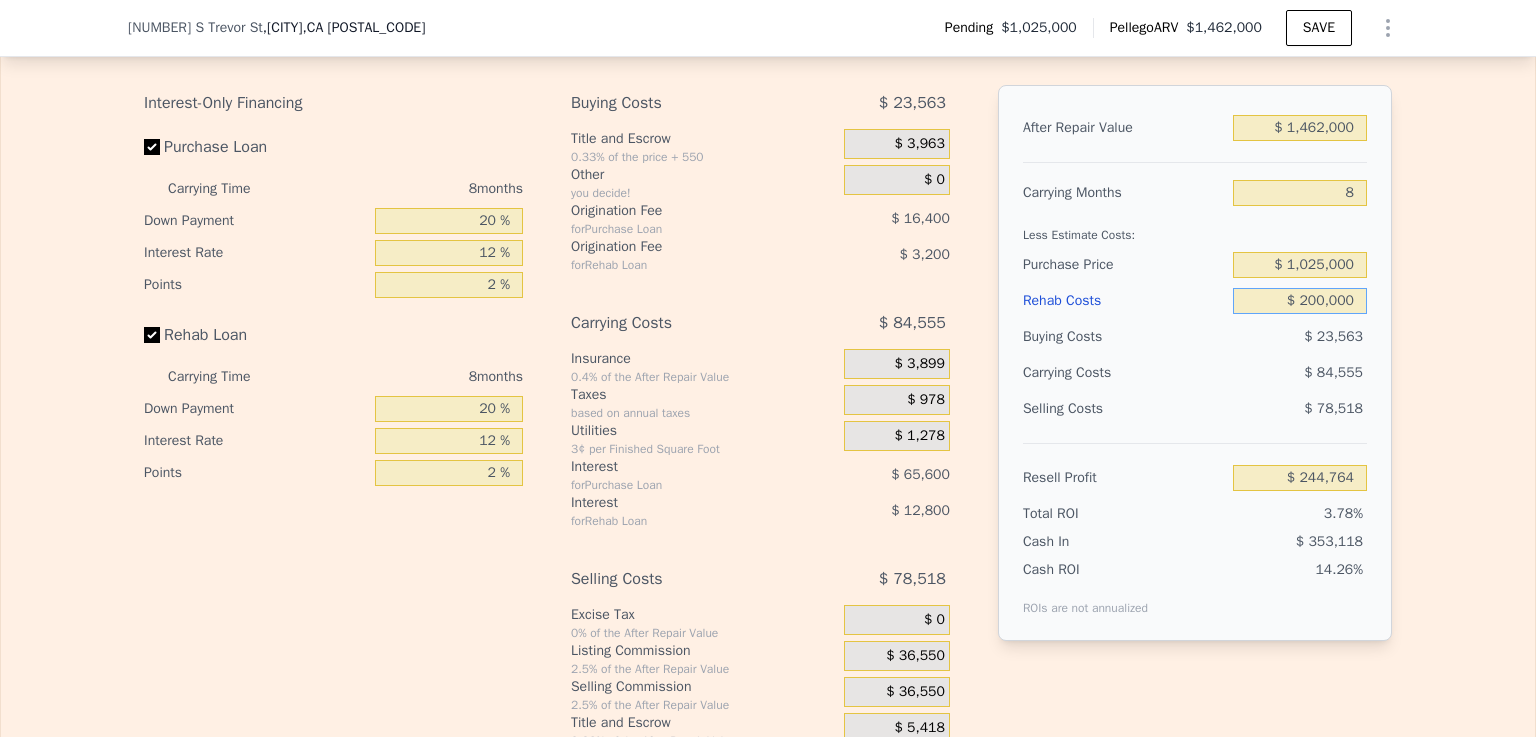 type on "$ 50,364" 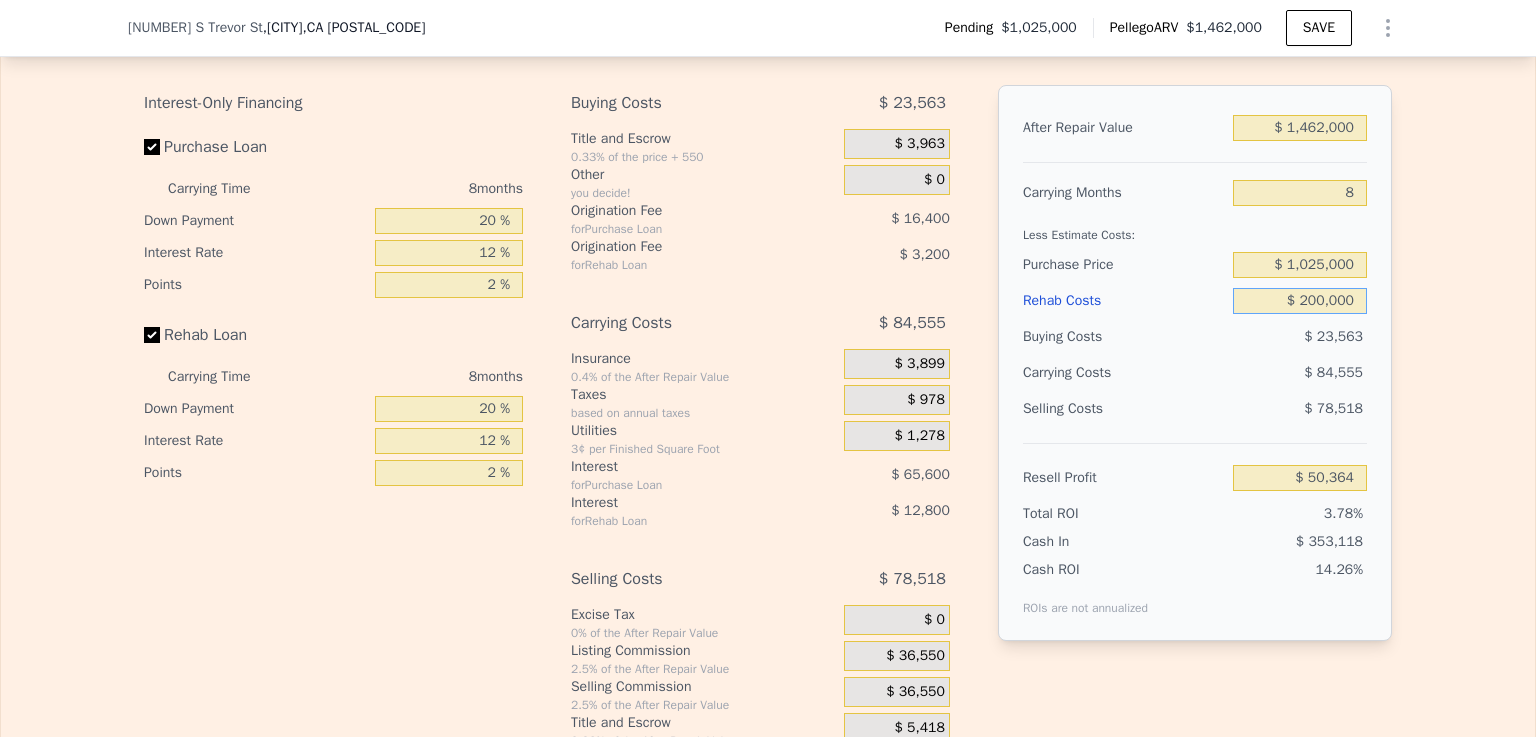 type on "$ 200,000" 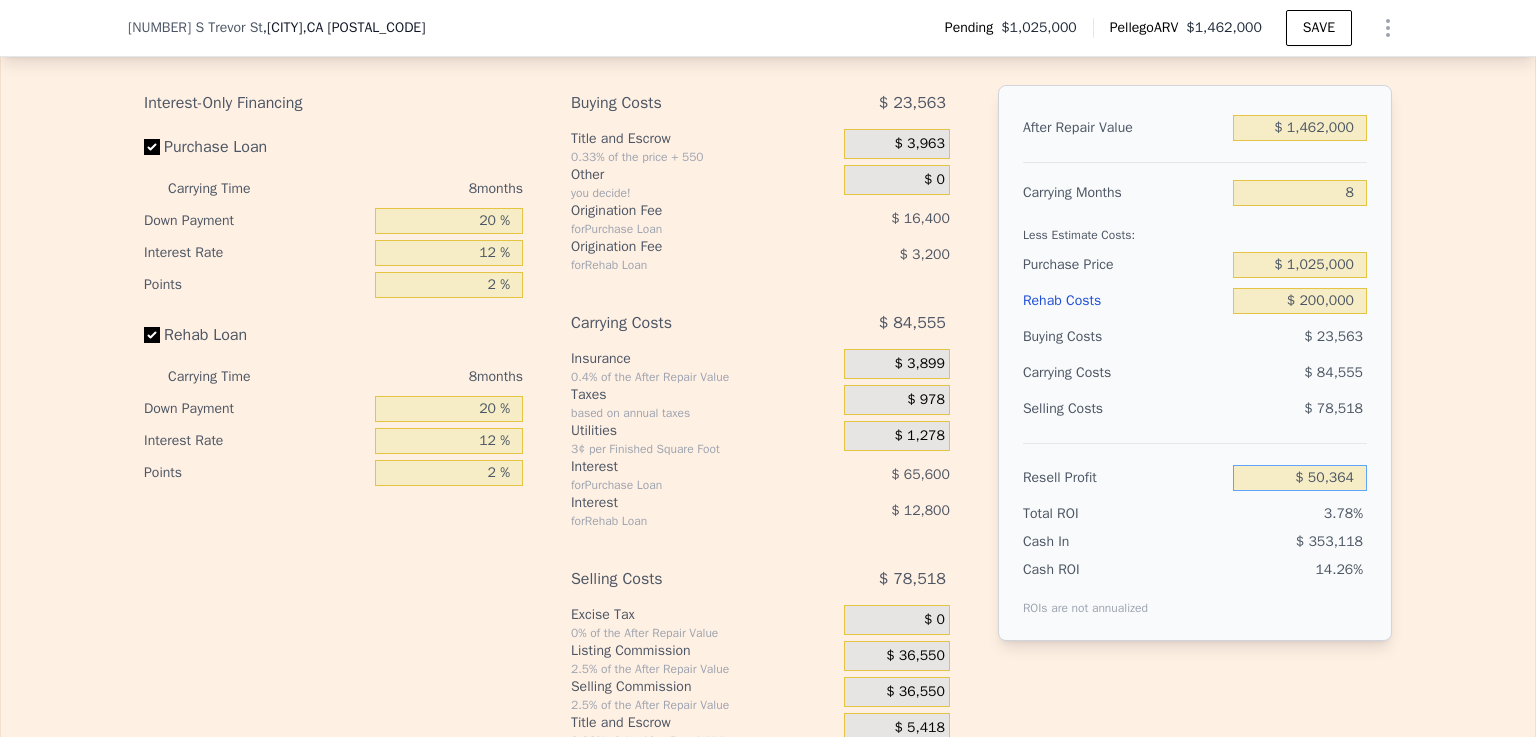 click on "$ 50,364" at bounding box center [1300, 478] 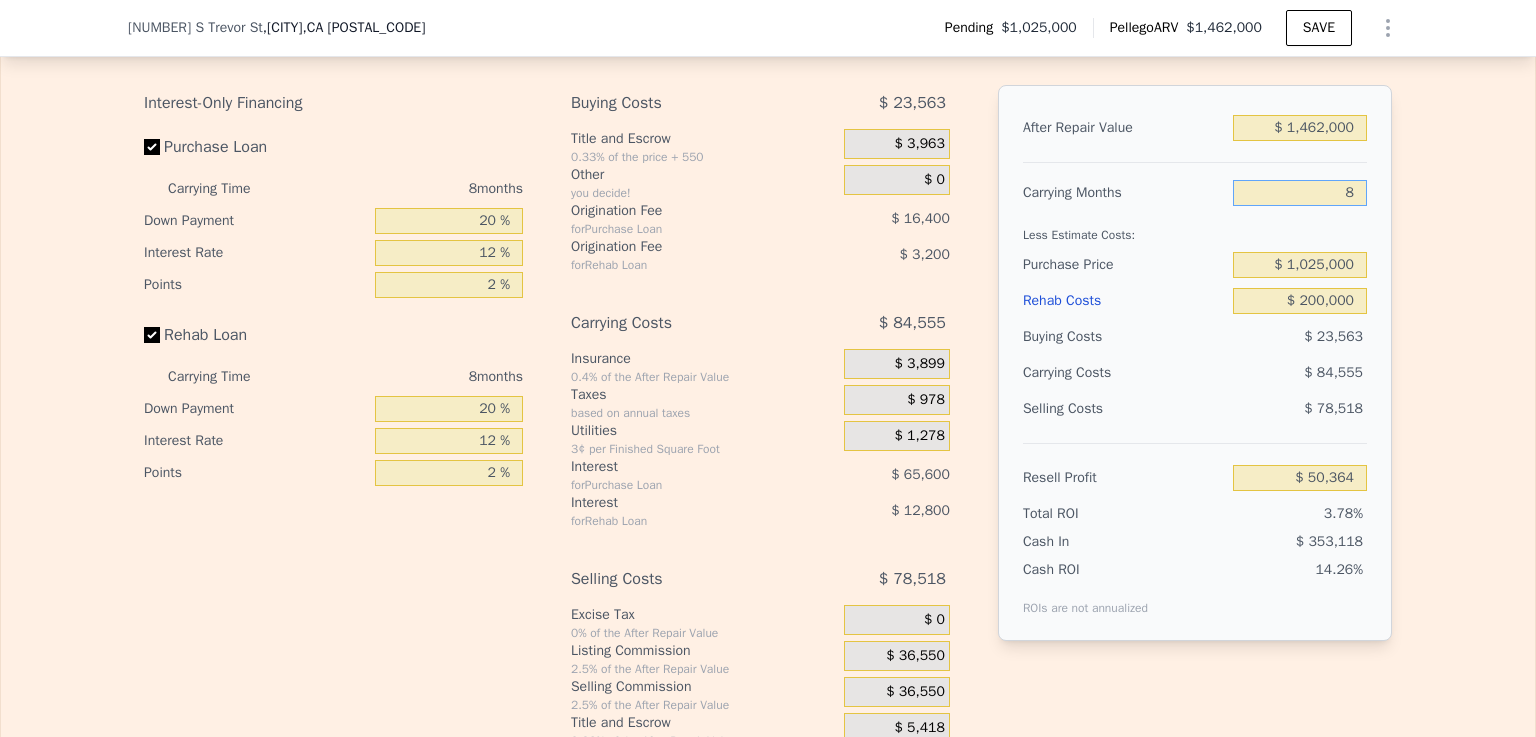click on "8" at bounding box center [1300, 193] 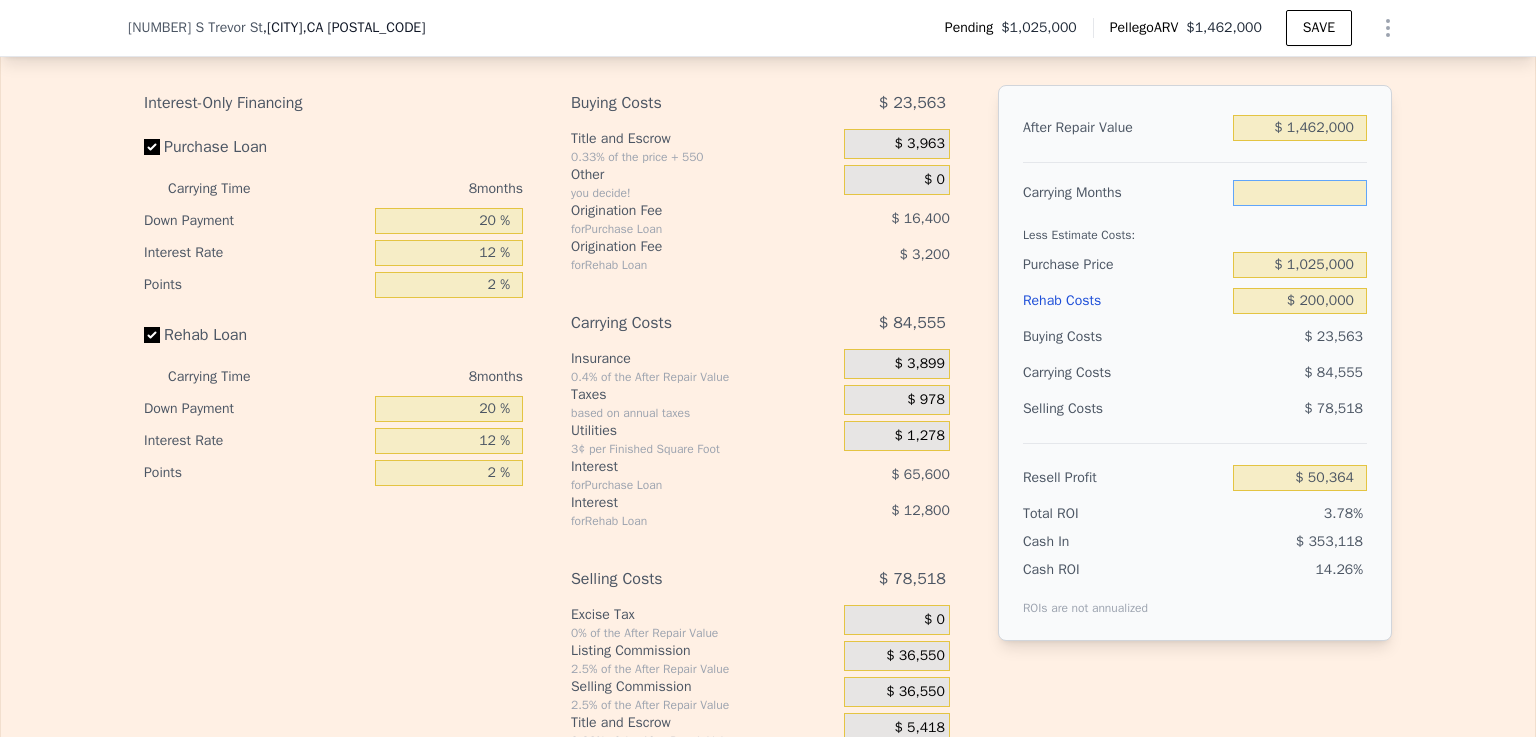 type on "4" 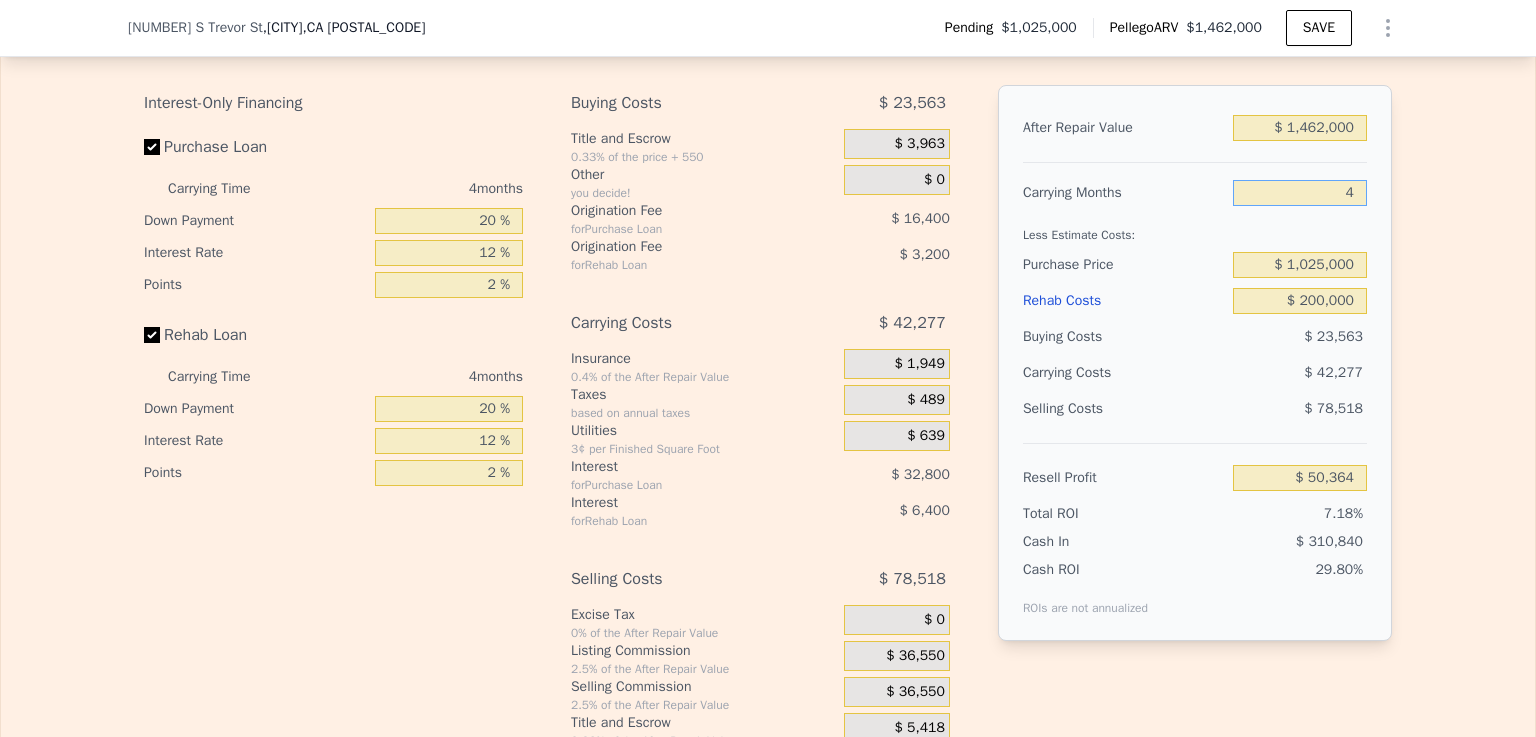 type on "$ 92,642" 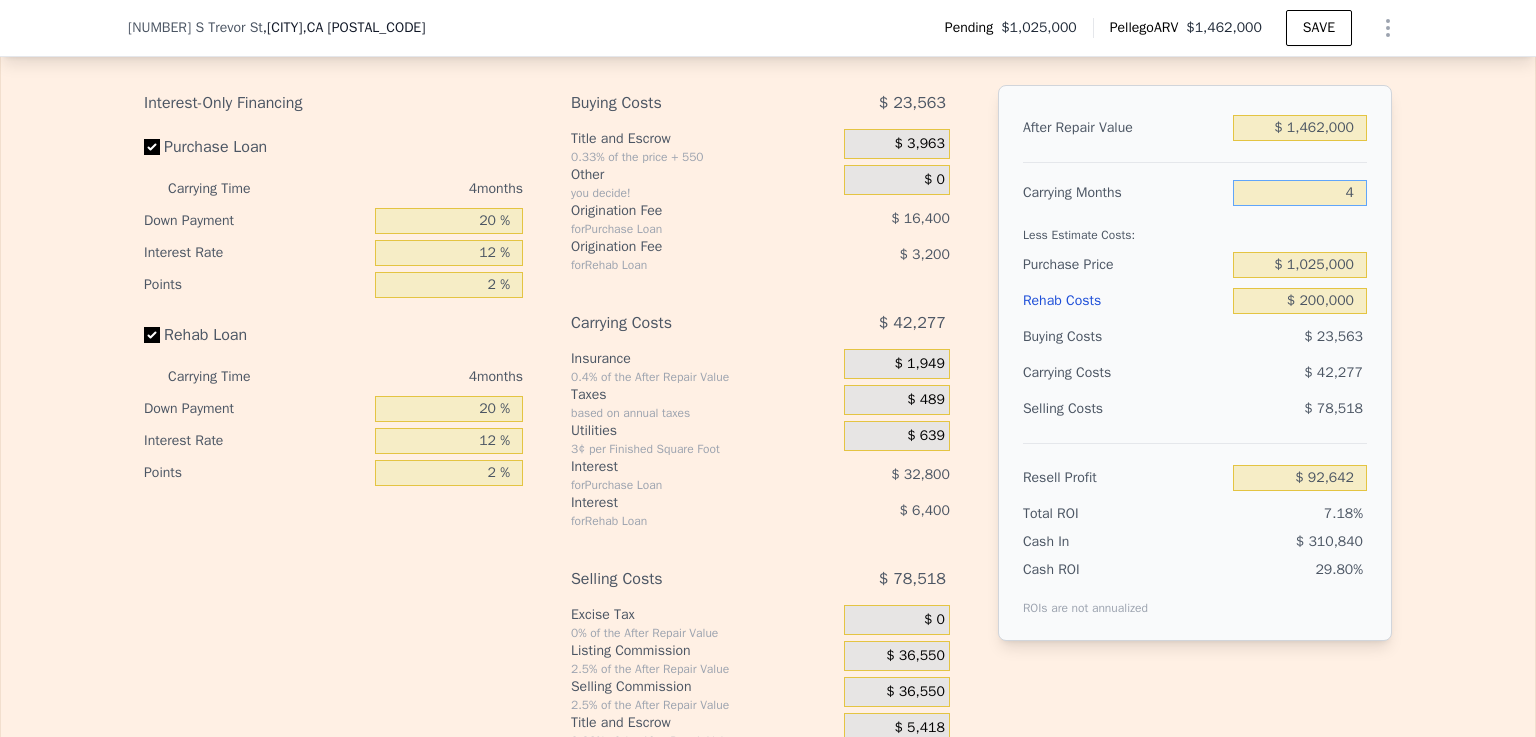 type on "4" 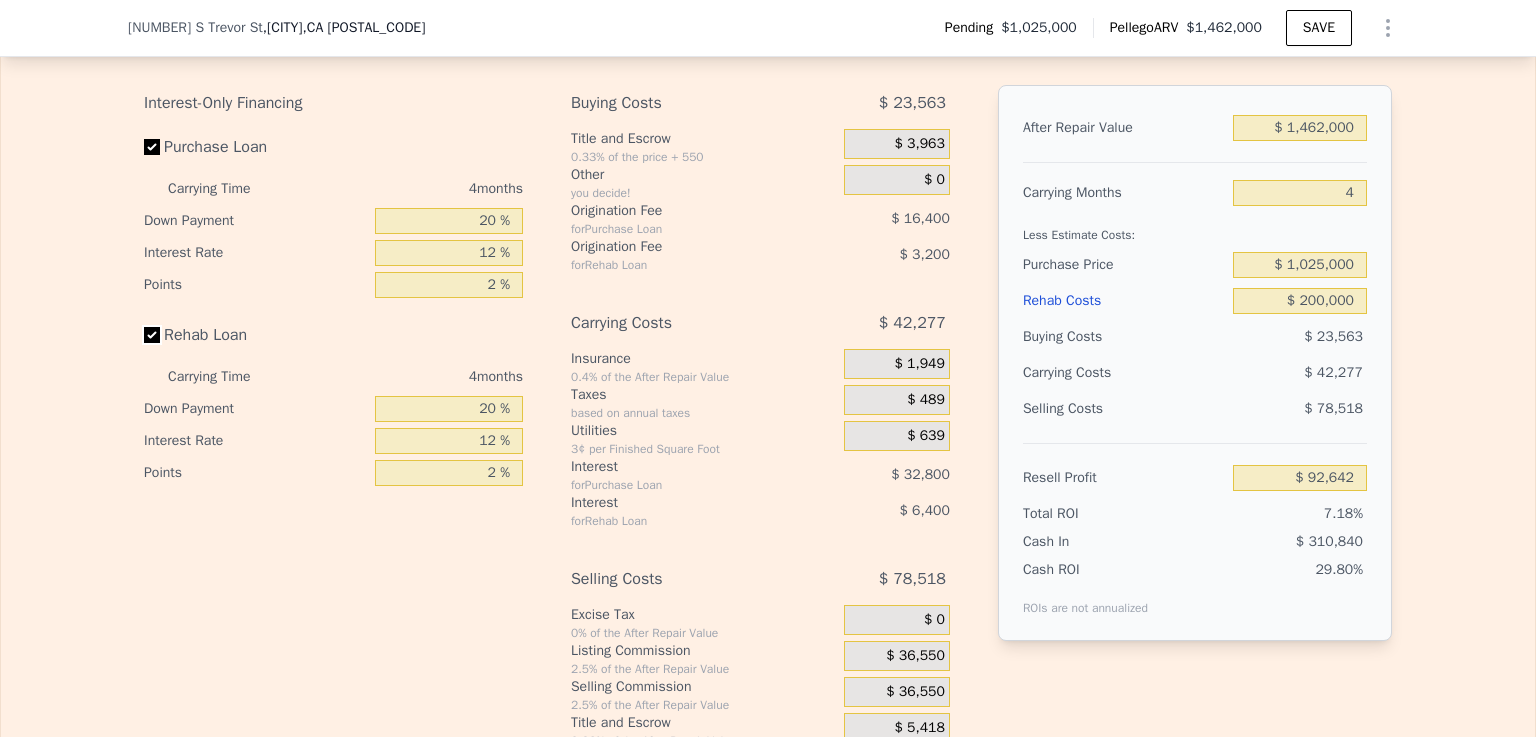 click on "Rehab Loan" at bounding box center [152, 335] 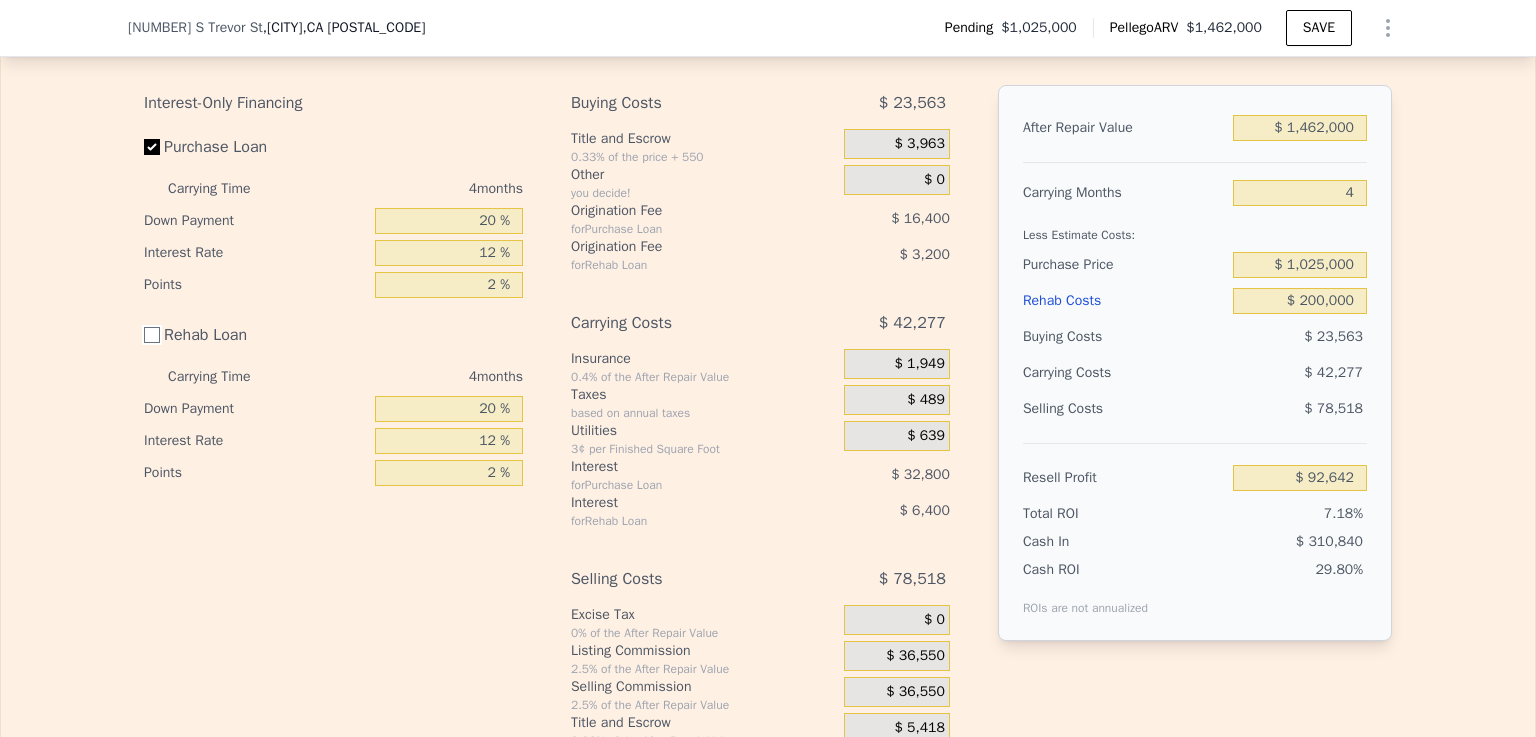 checkbox on "false" 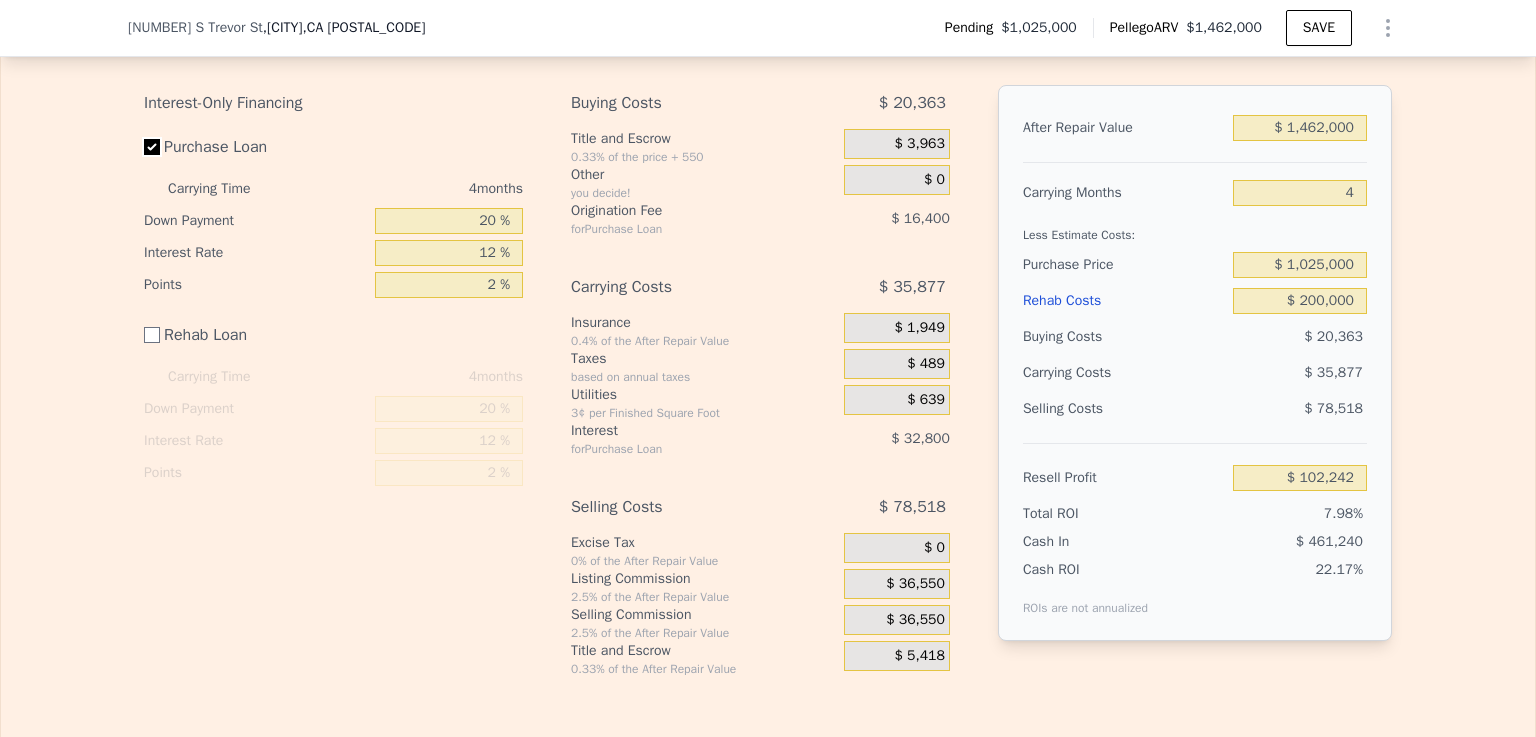 click on "Purchase Loan" at bounding box center [152, 147] 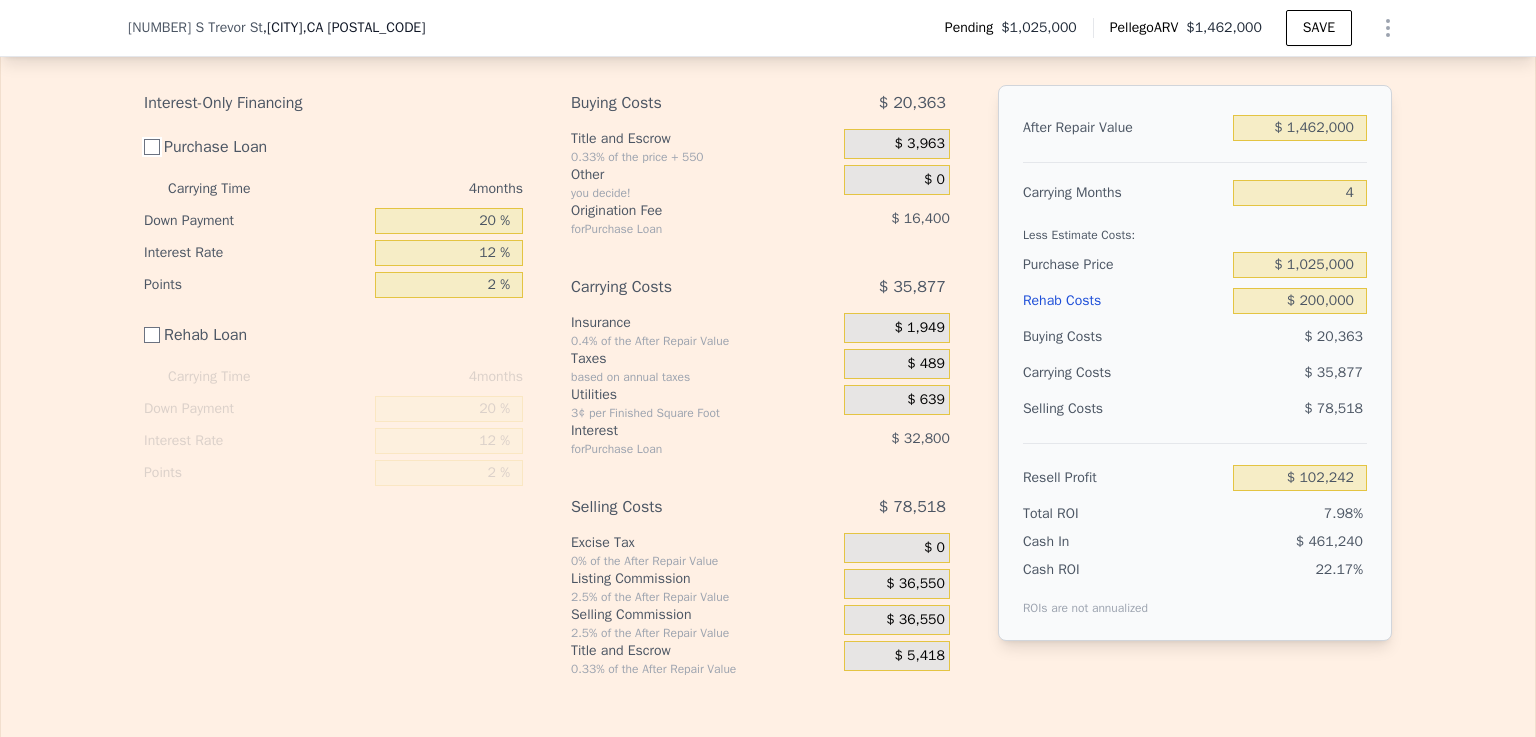checkbox on "false" 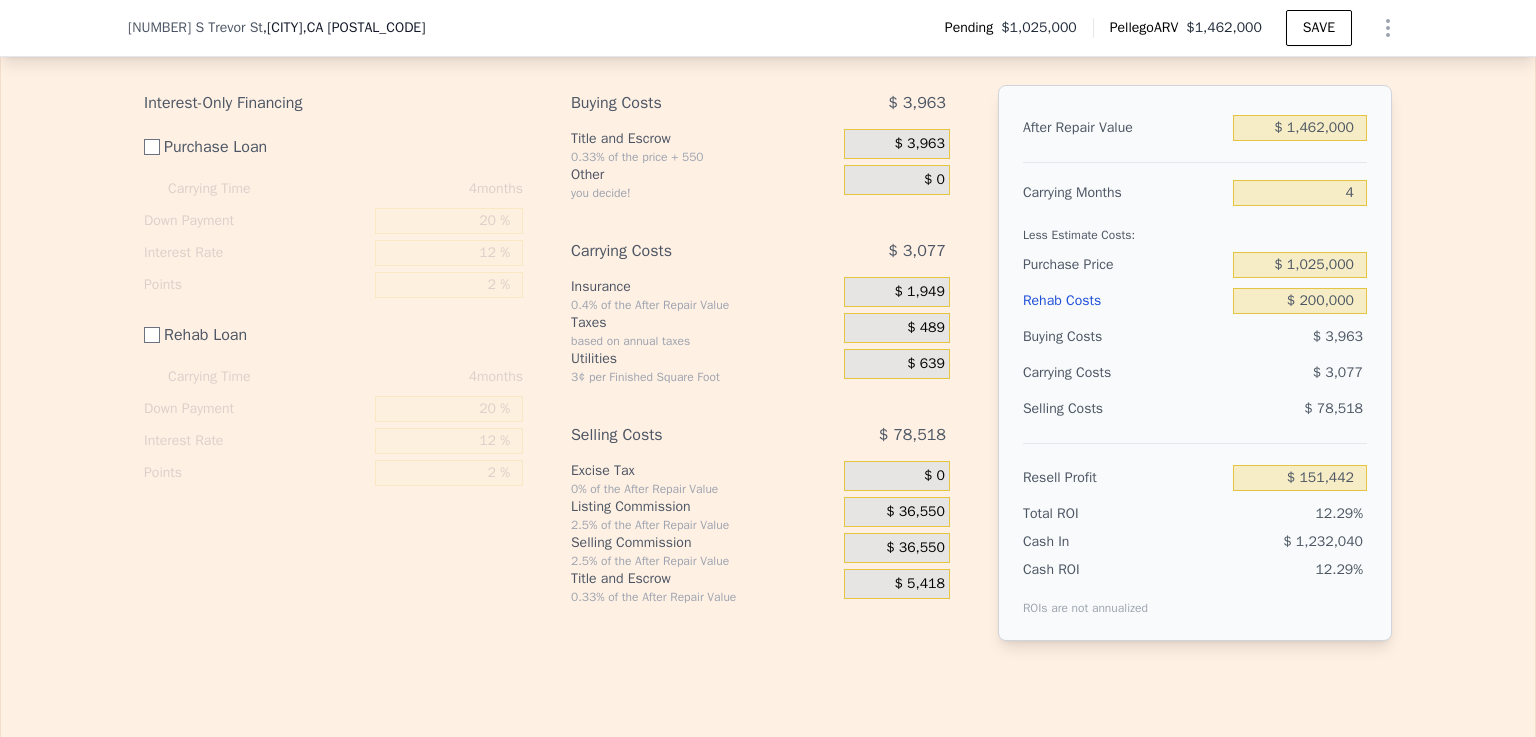 click on "$ 36,550" at bounding box center (897, 548) 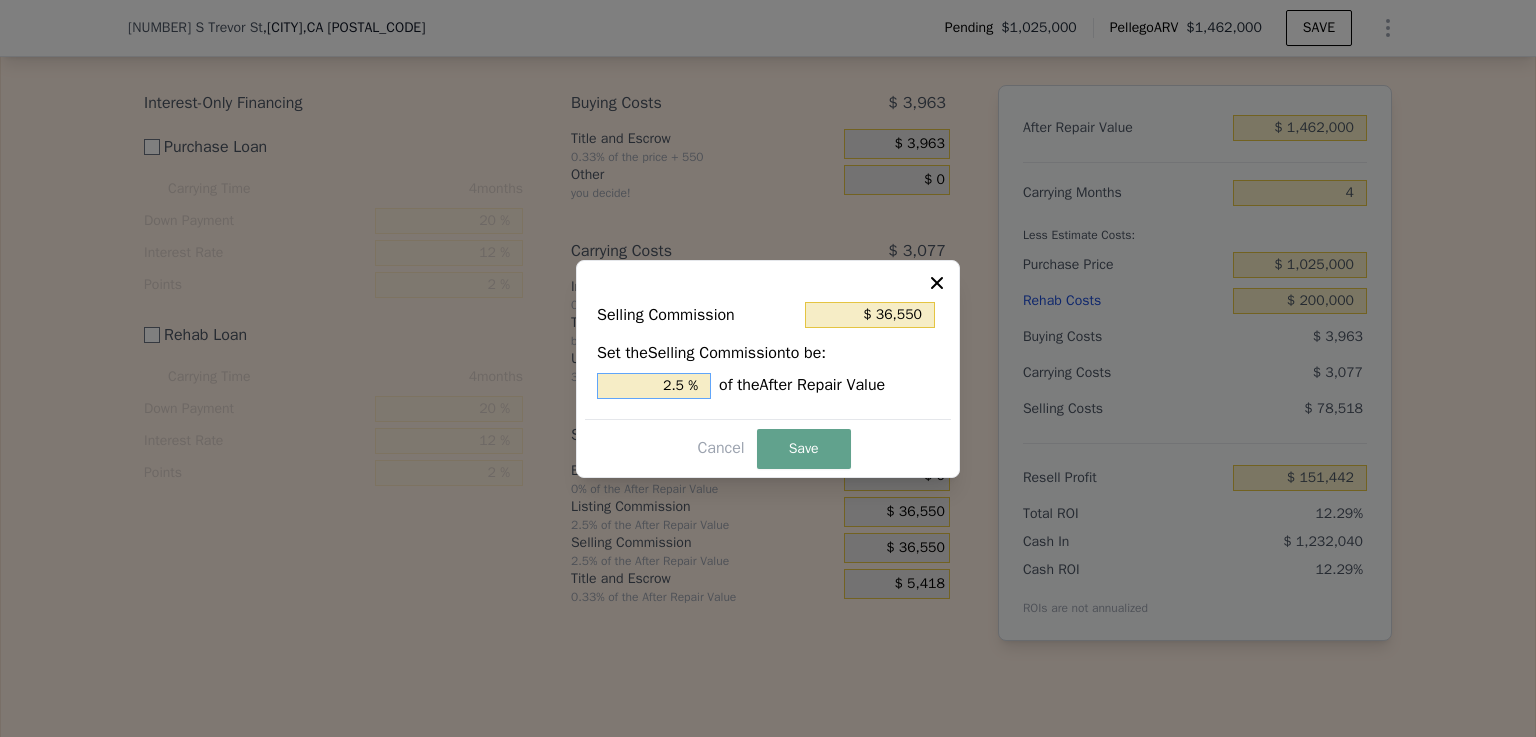 click on "2.5 %" at bounding box center (654, 386) 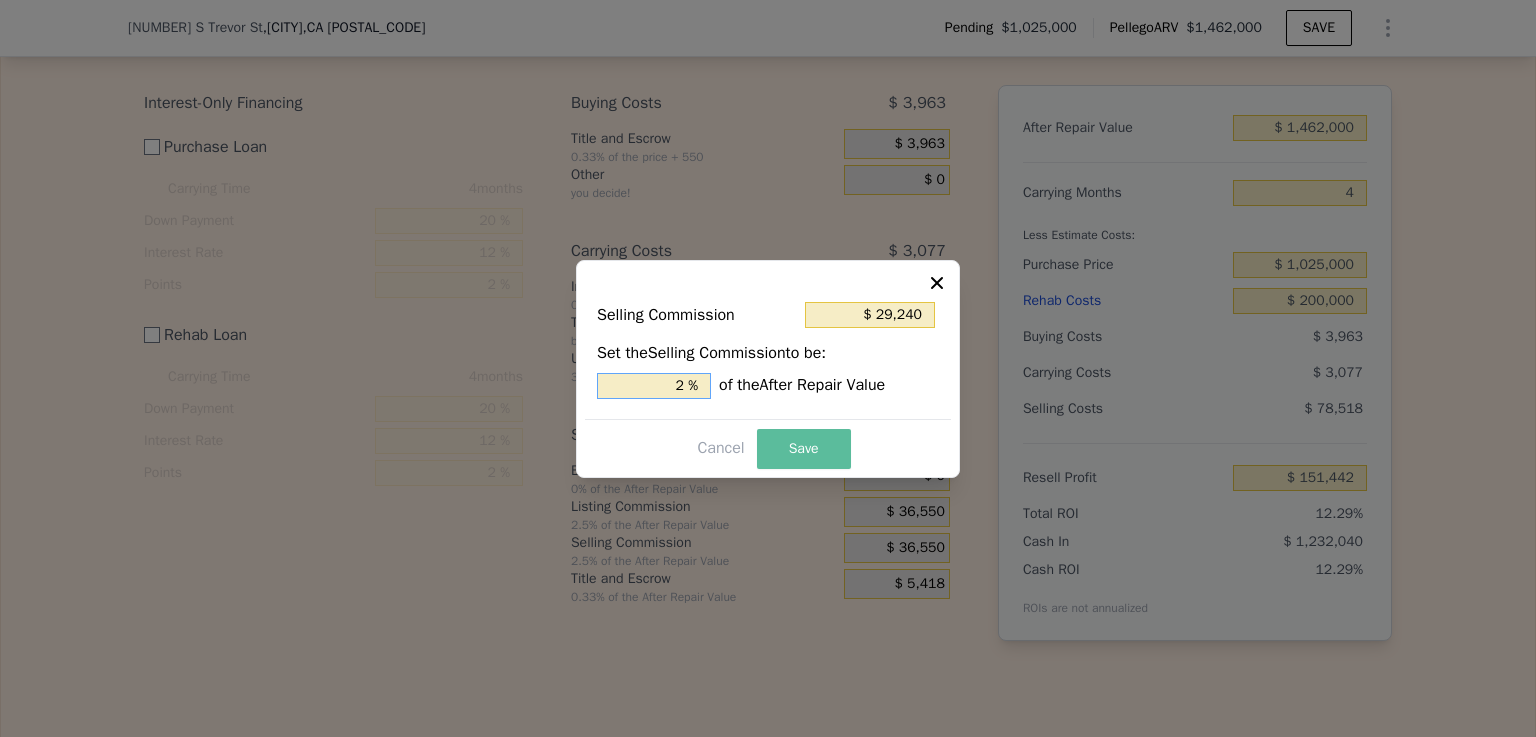 type on "2 %" 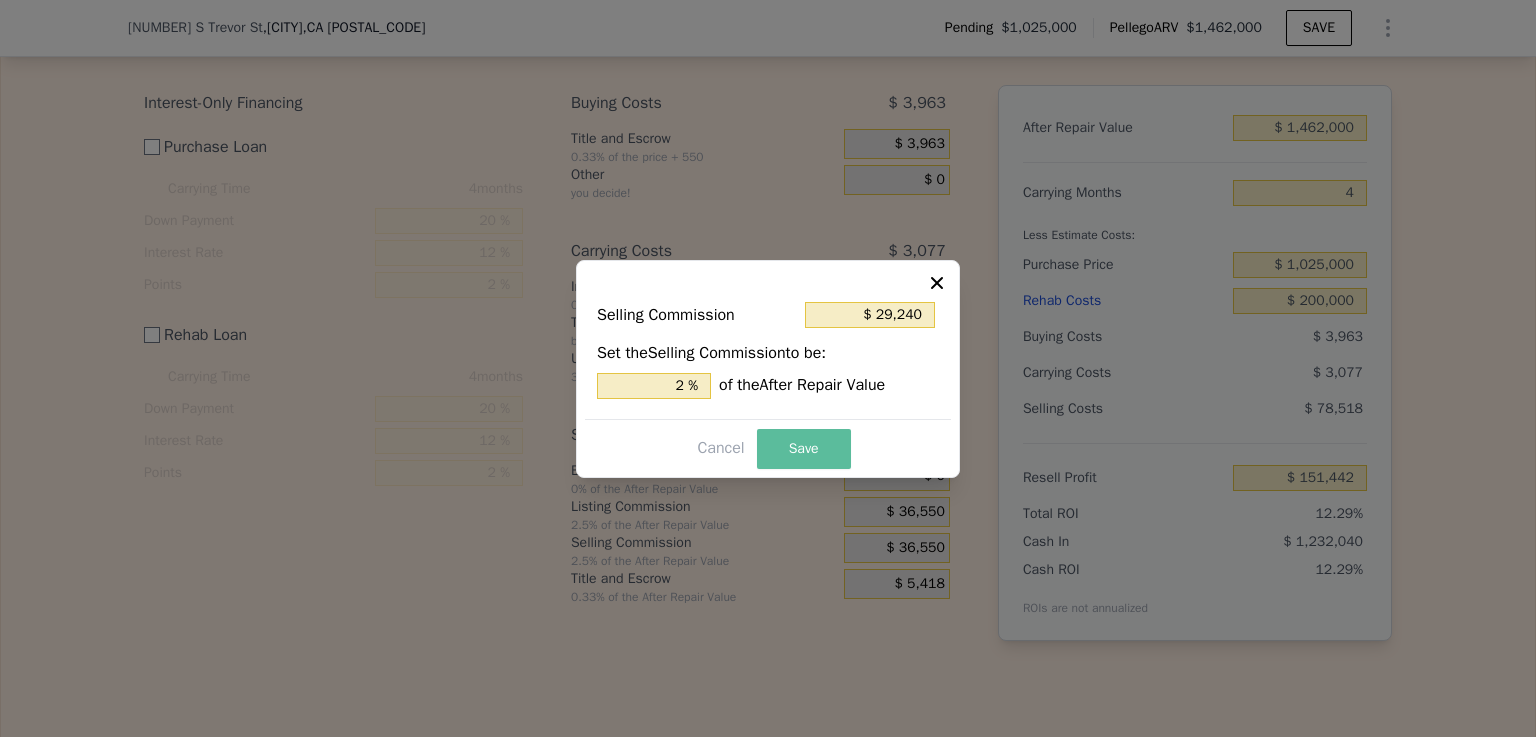 click on "Save" at bounding box center [804, 449] 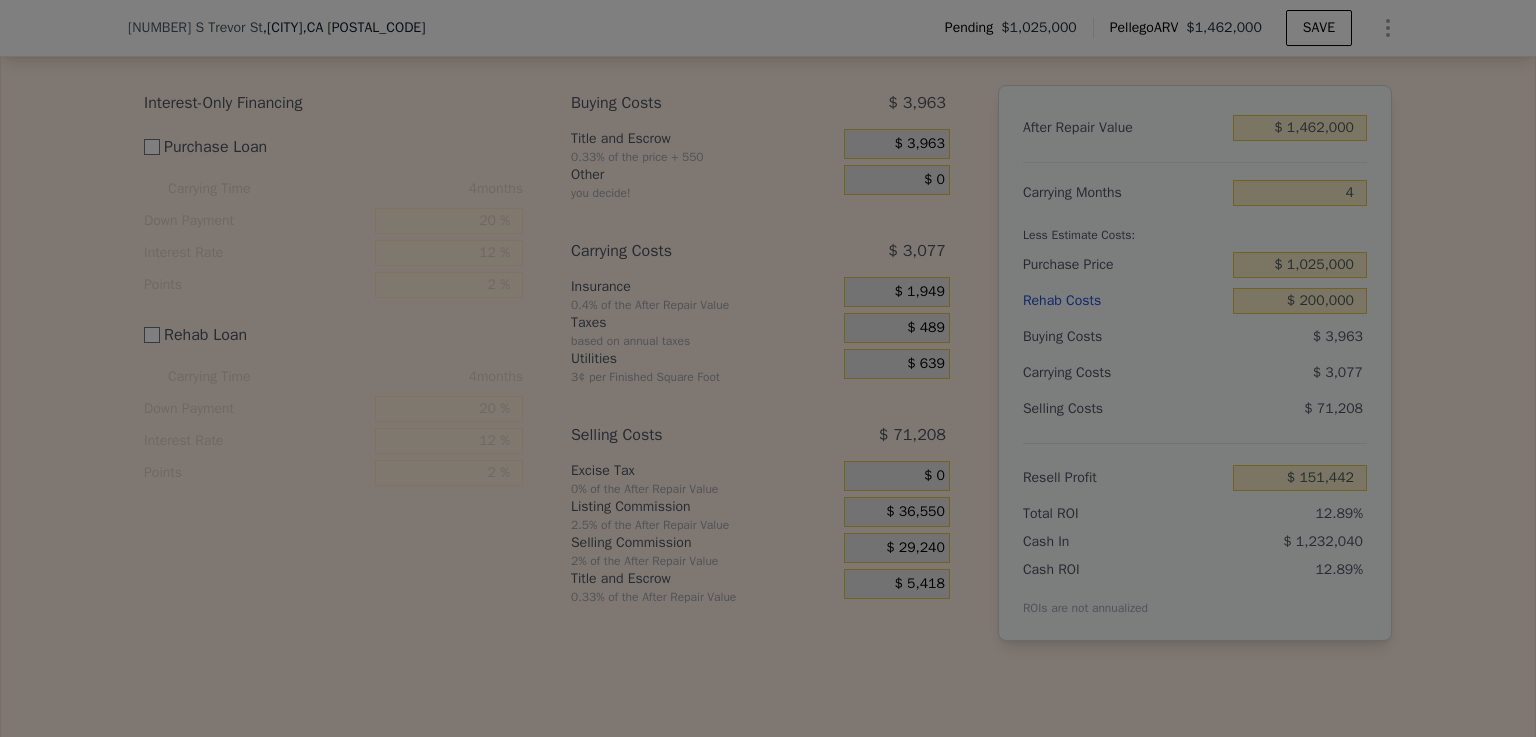 type on "$ 158,752" 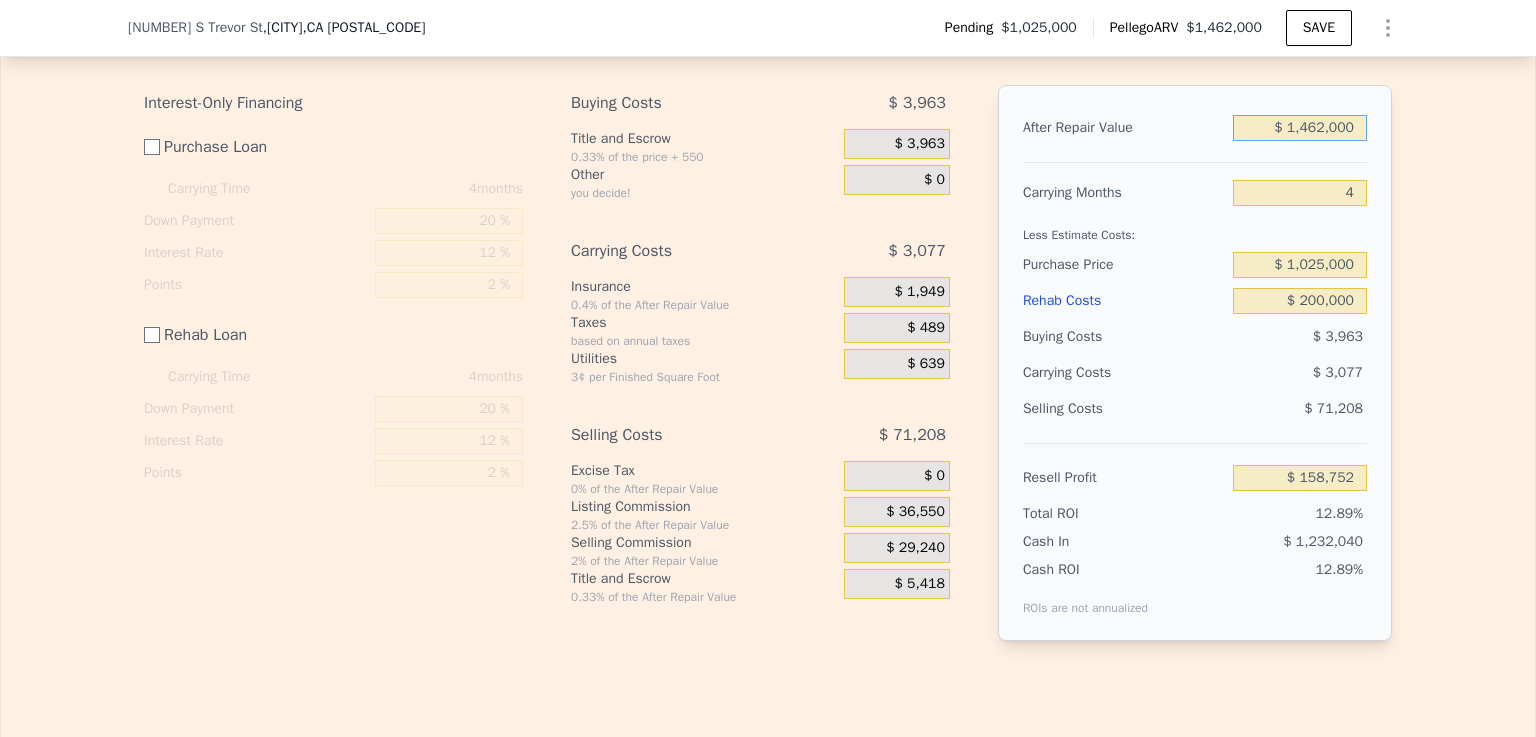 click on "$ 1,462,000" at bounding box center [1300, 128] 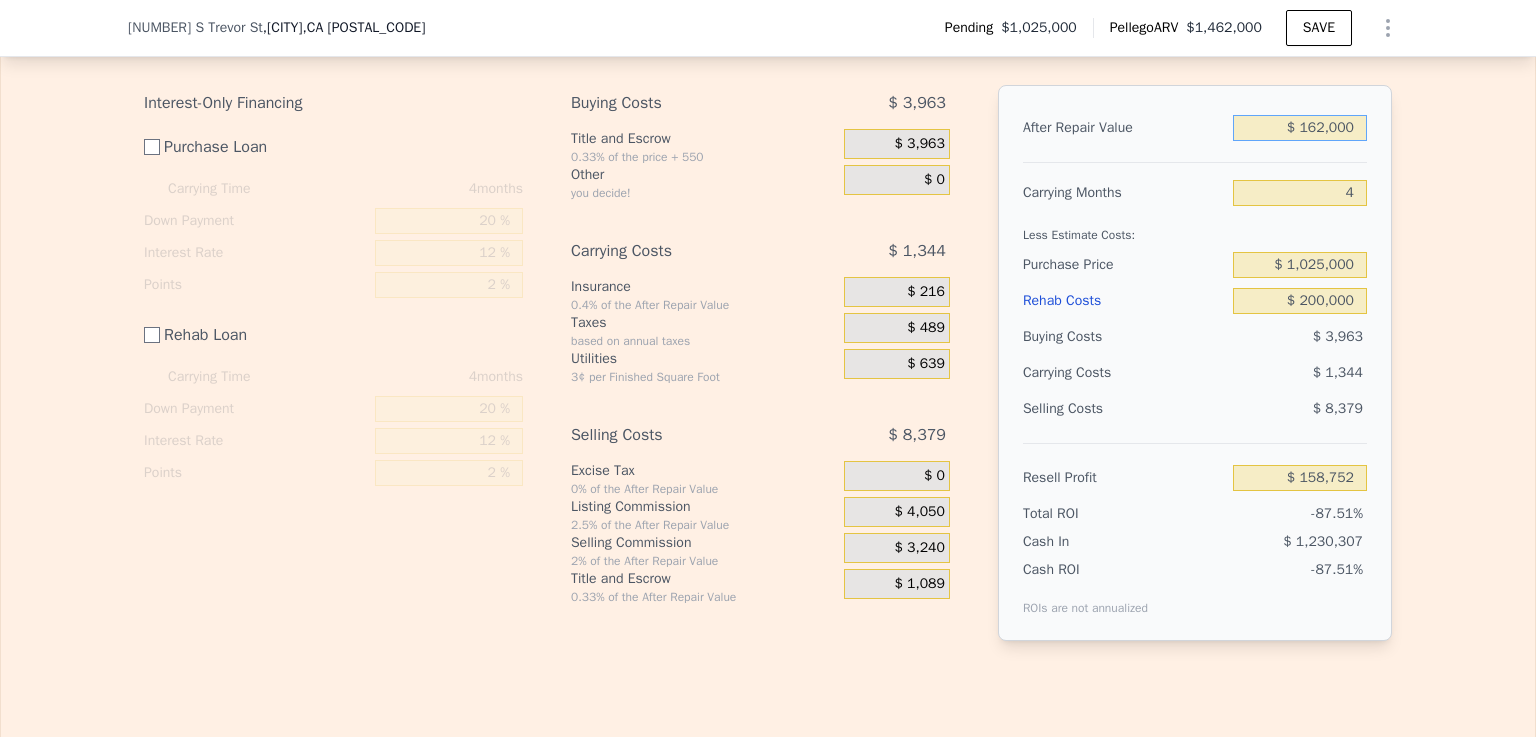 type on "-$ 1,076,686" 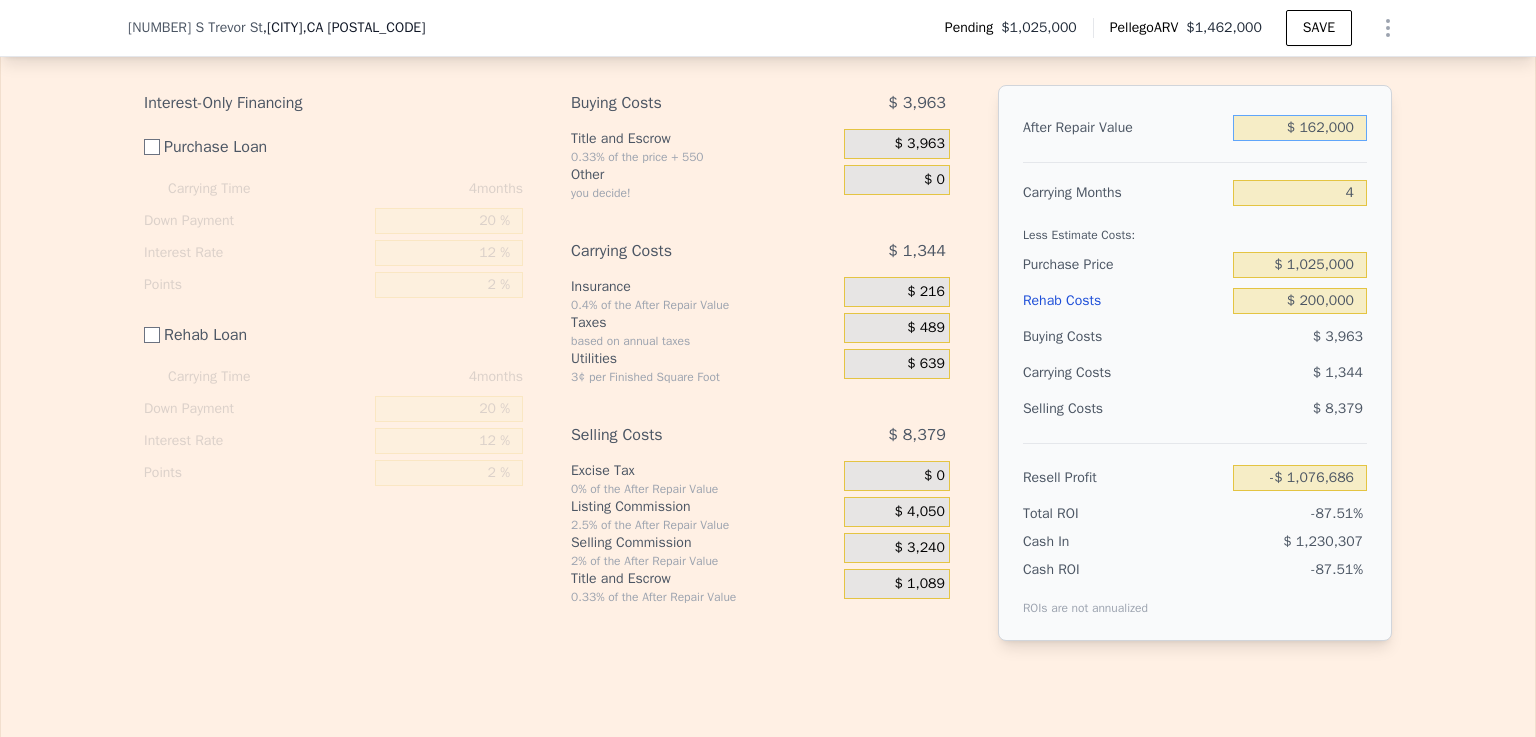type on "$ 1,562,000" 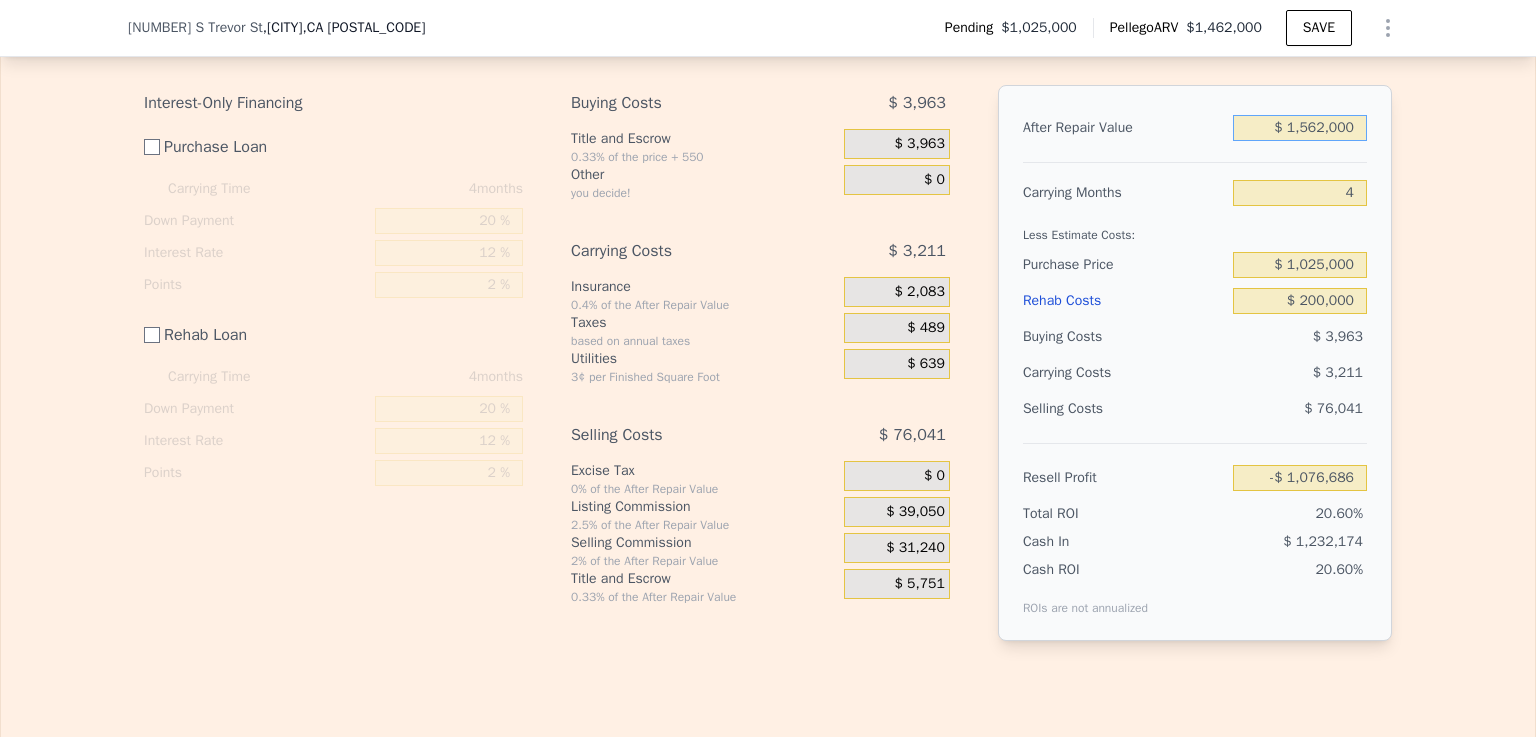 type on "$ 253,785" 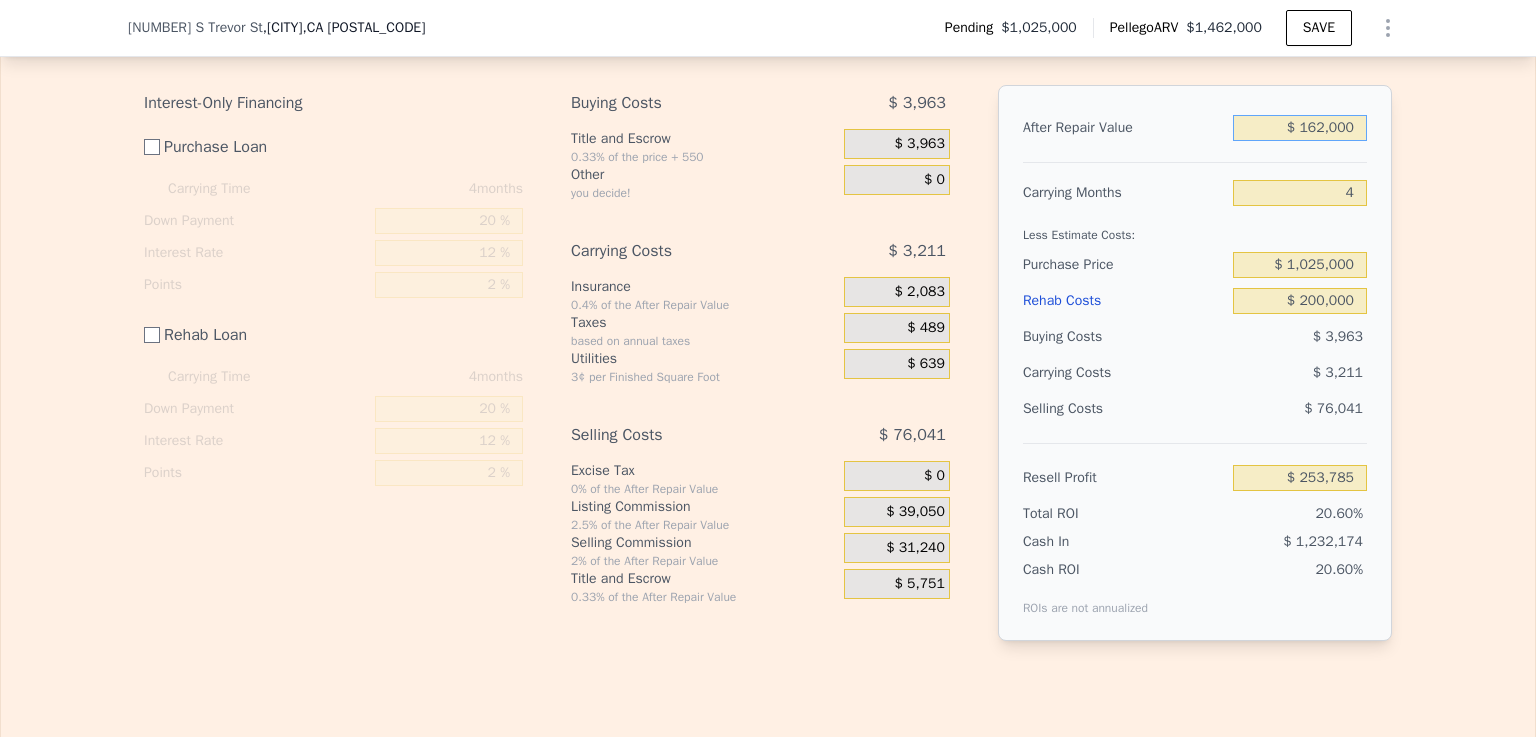 type on "$ 1,662,000" 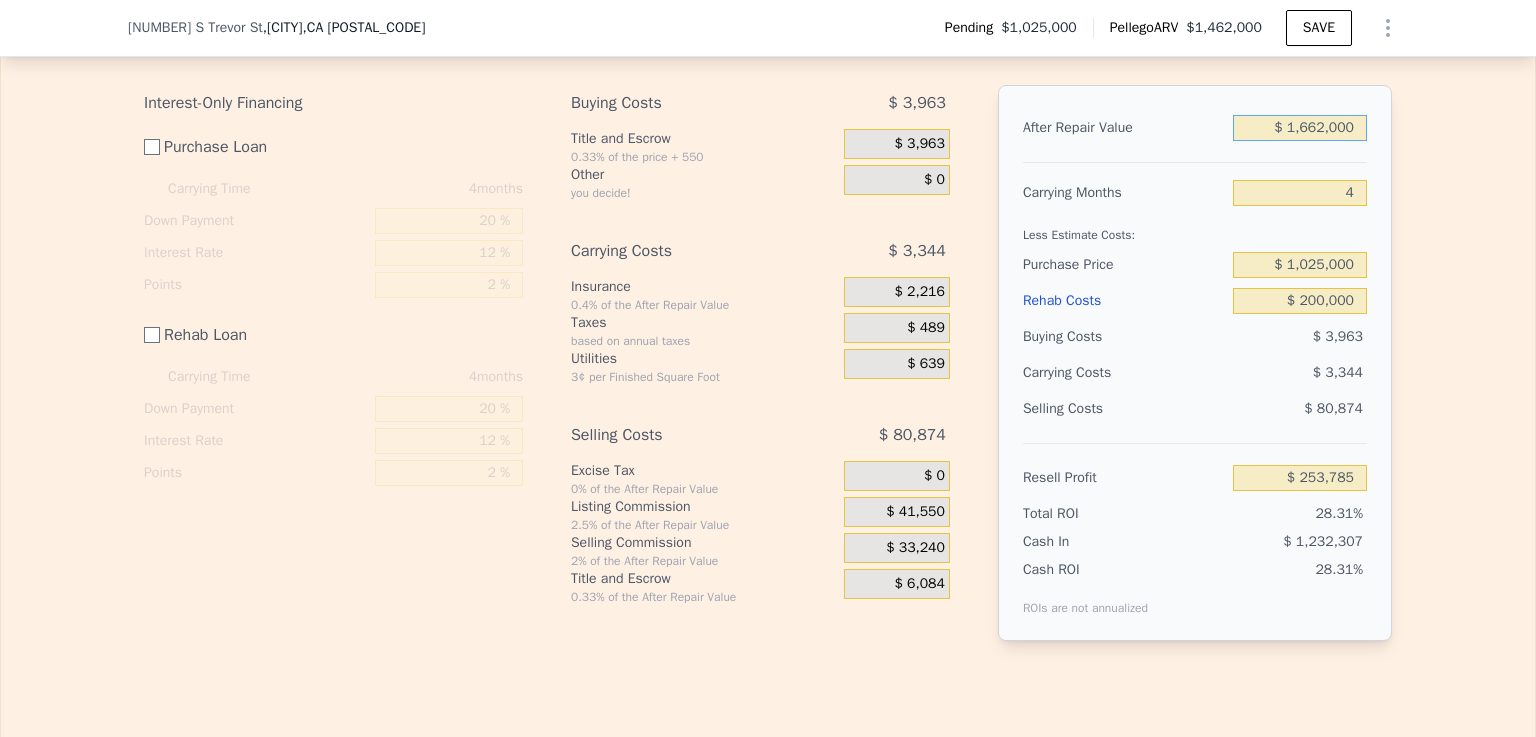 type on "$ 348,819" 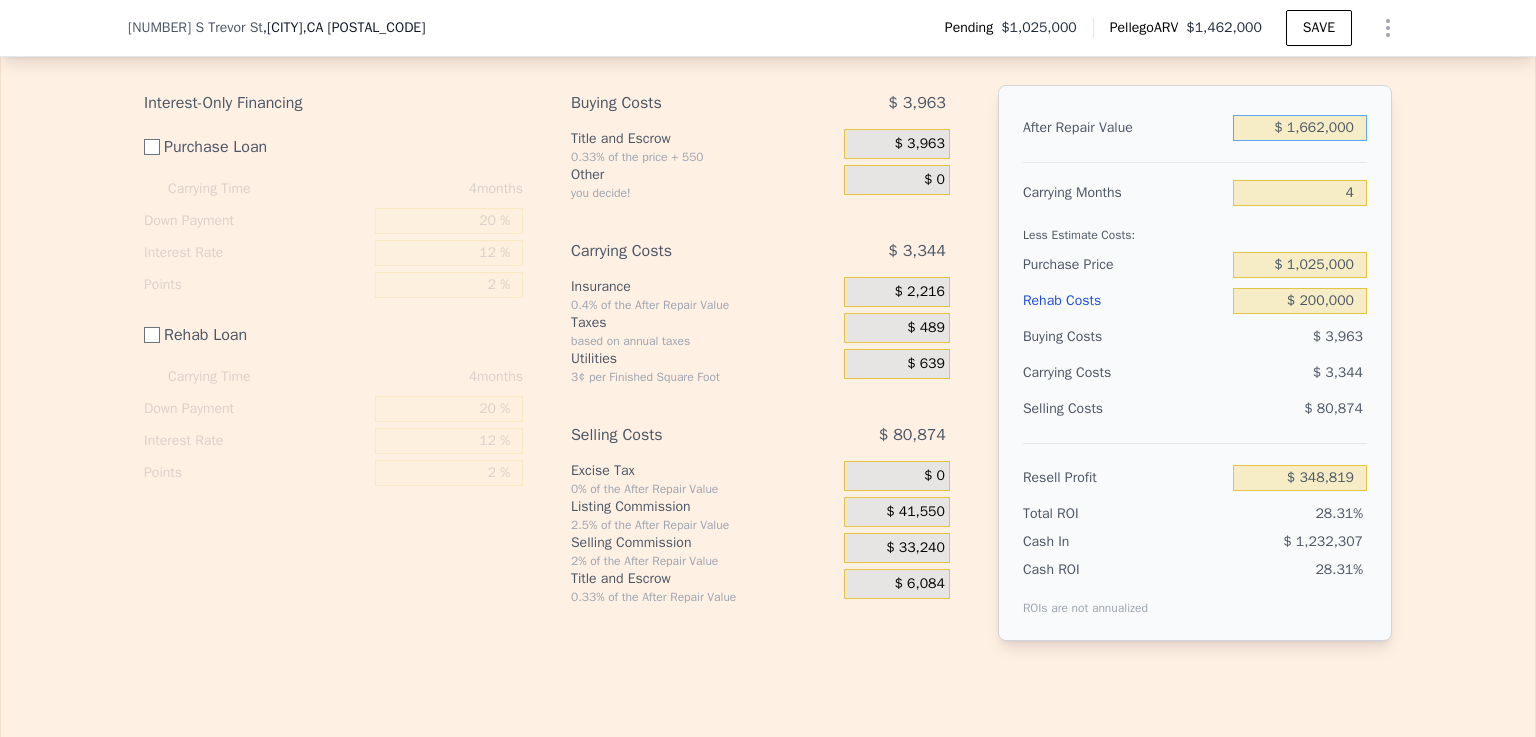 click on "$ 1,662,000" at bounding box center (1300, 128) 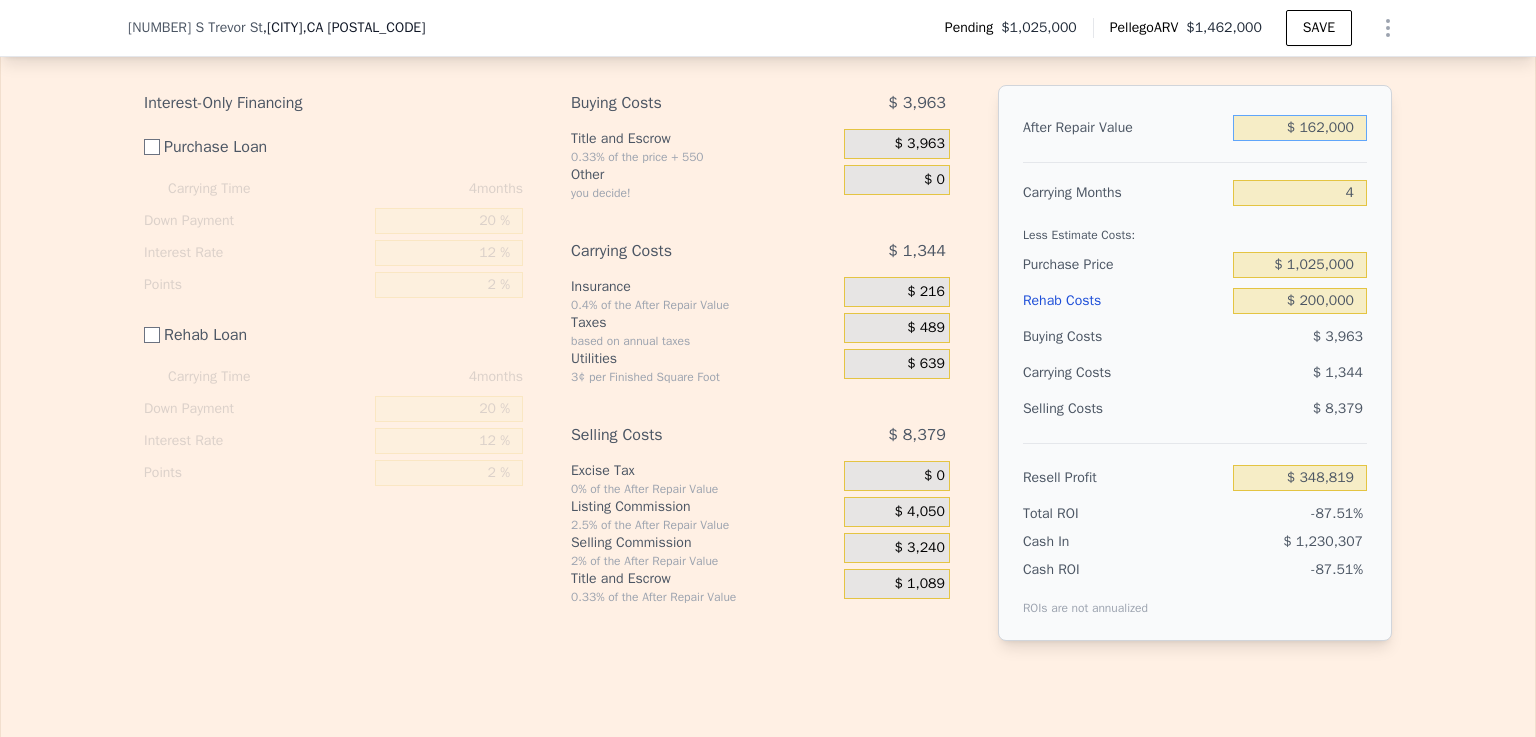 type on "-$ 1,076,686" 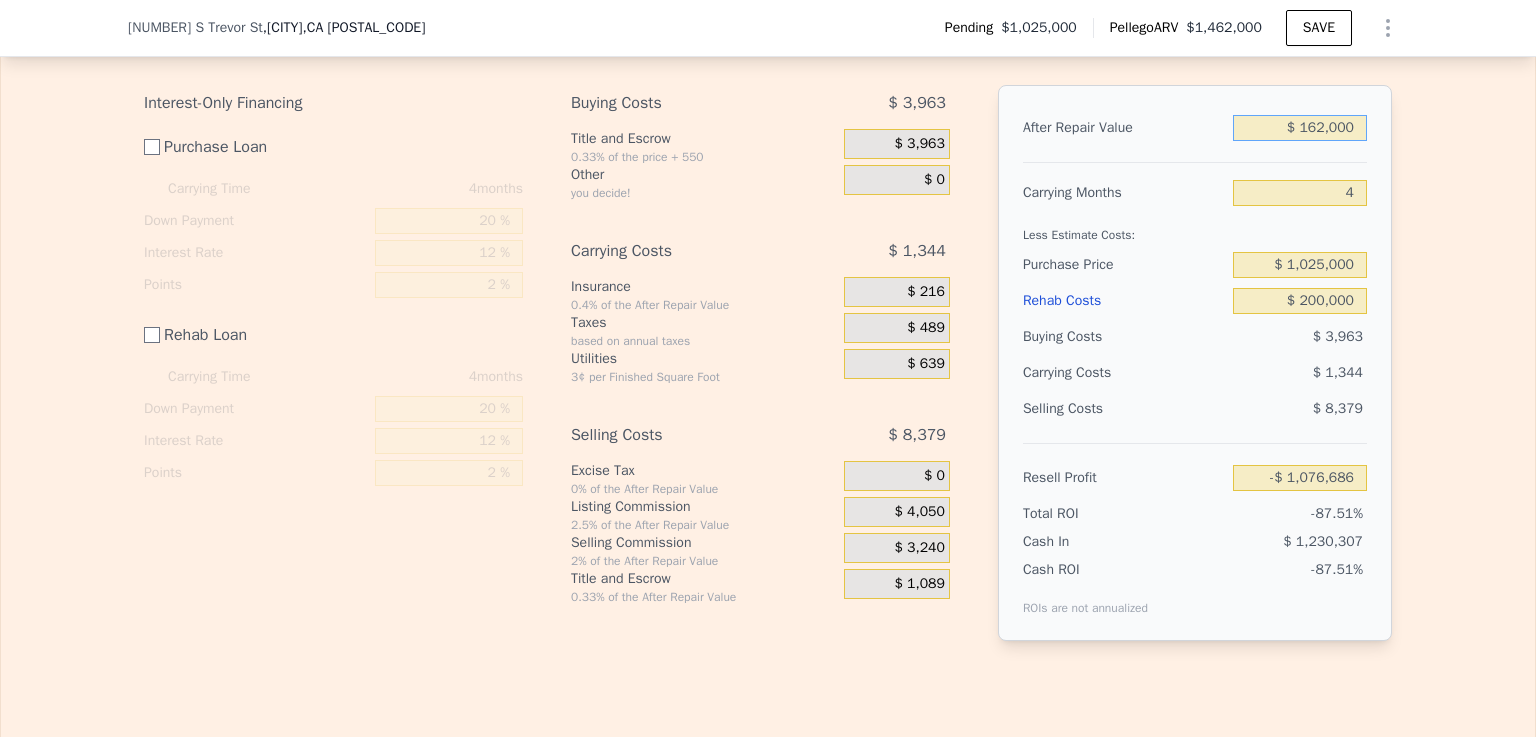 type on "$ 1,602,000" 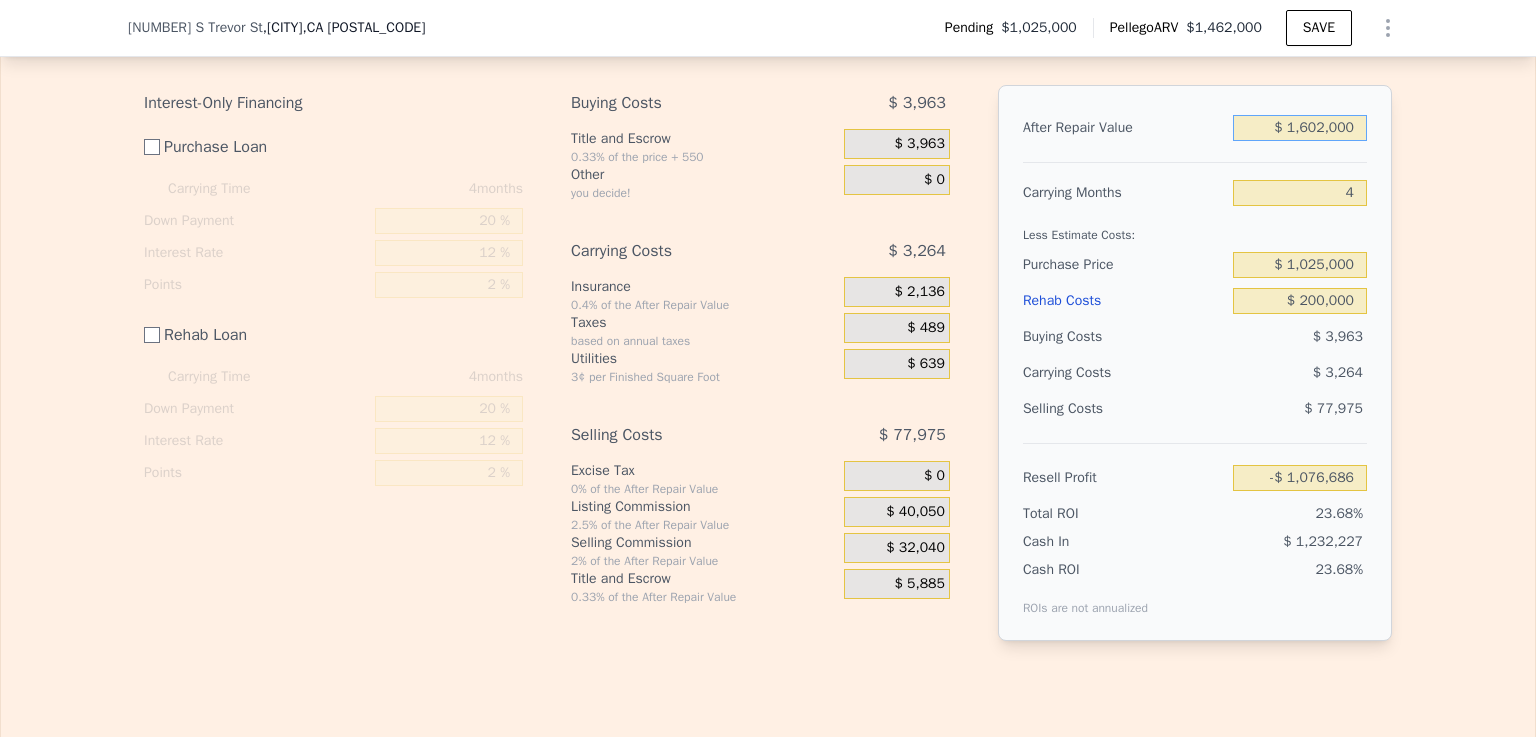 type on "$ 291,798" 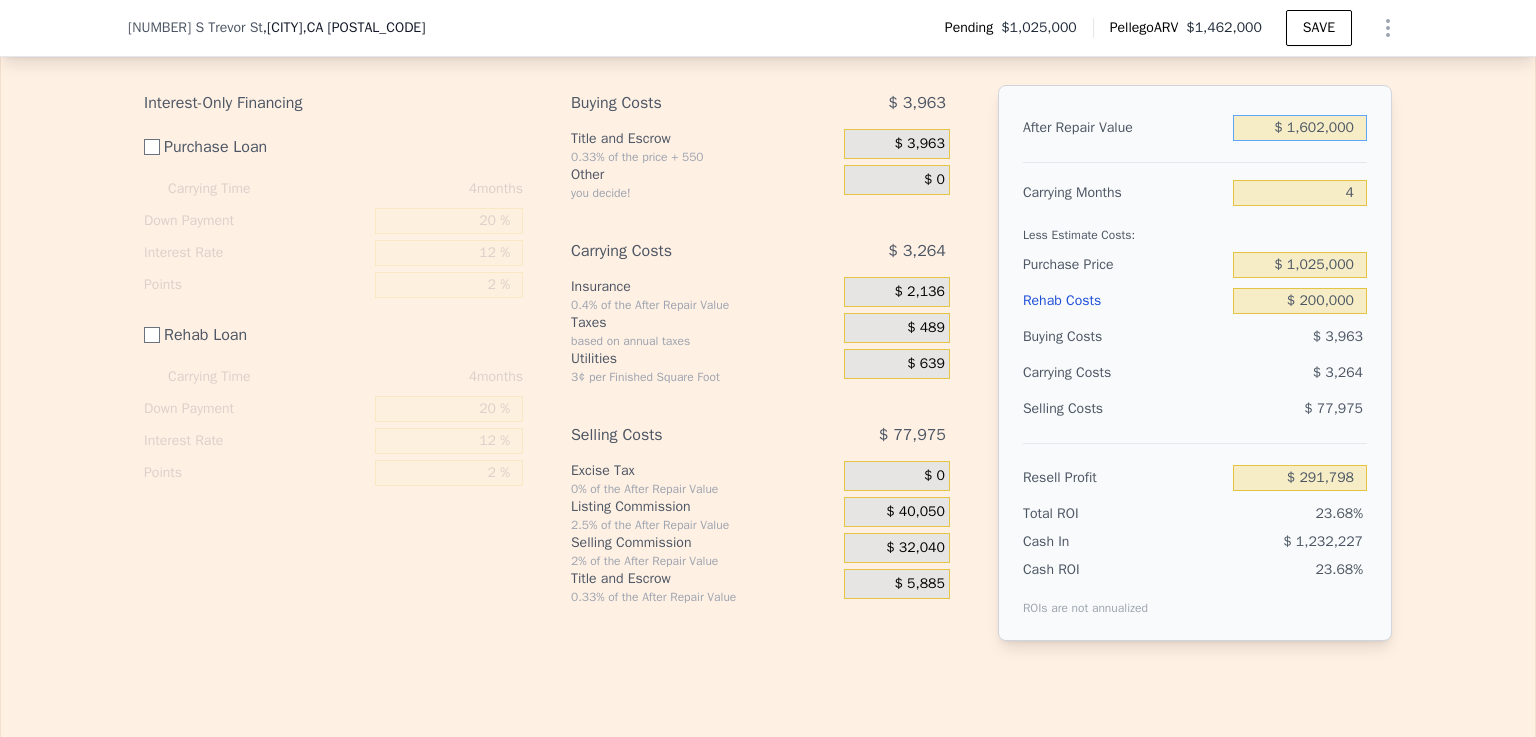 click on "$ 1,602,000" at bounding box center (1300, 128) 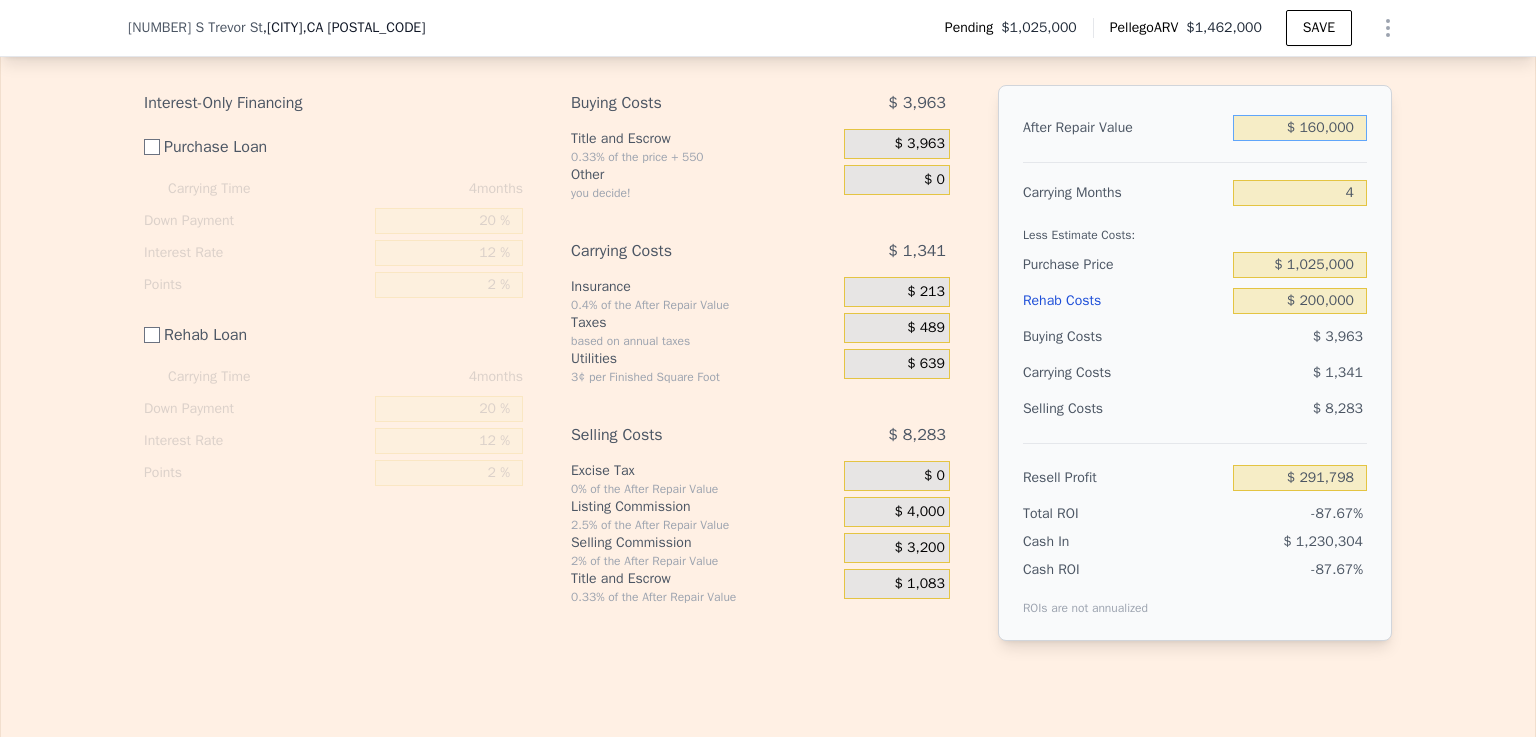 type on "-$ 1,078,587" 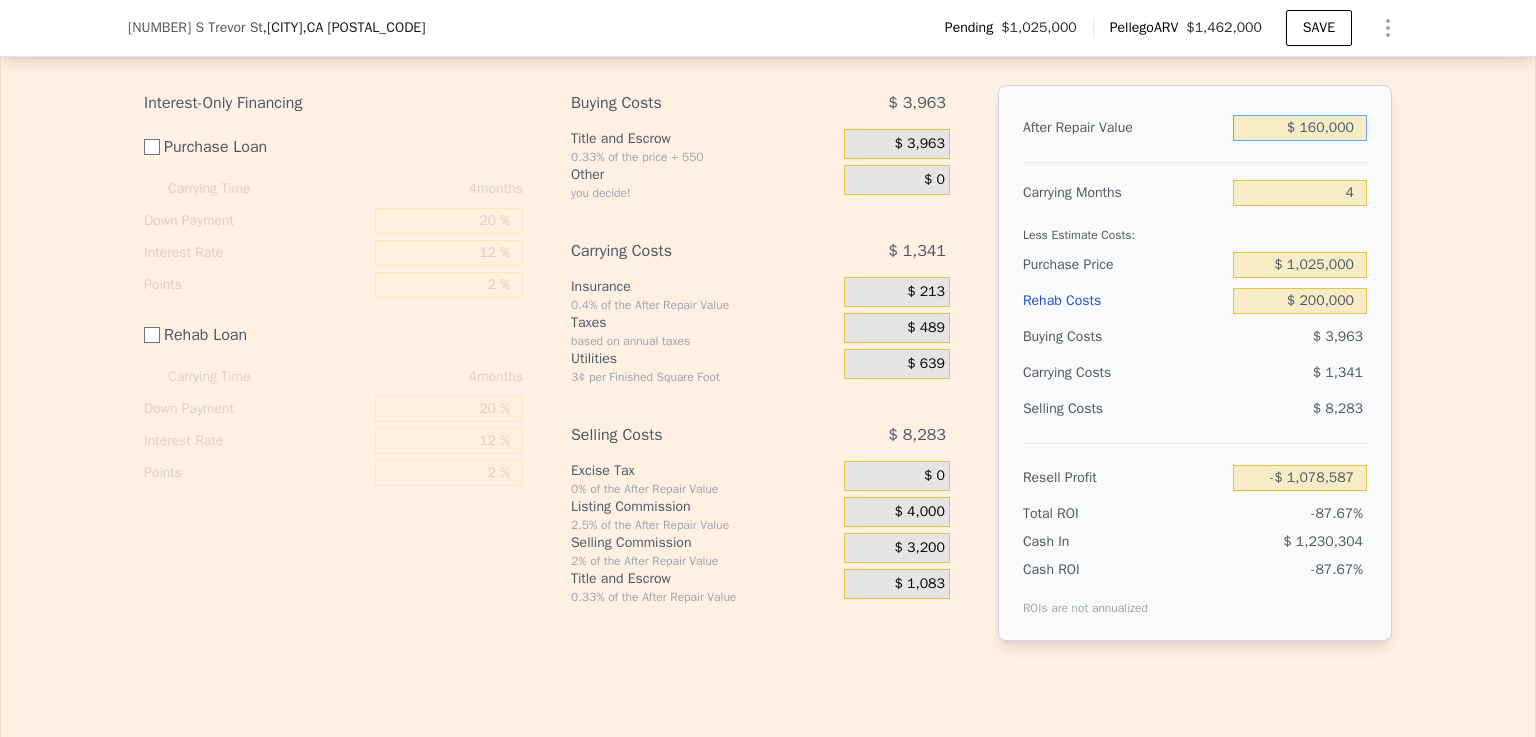 type on "$ 1,600,000" 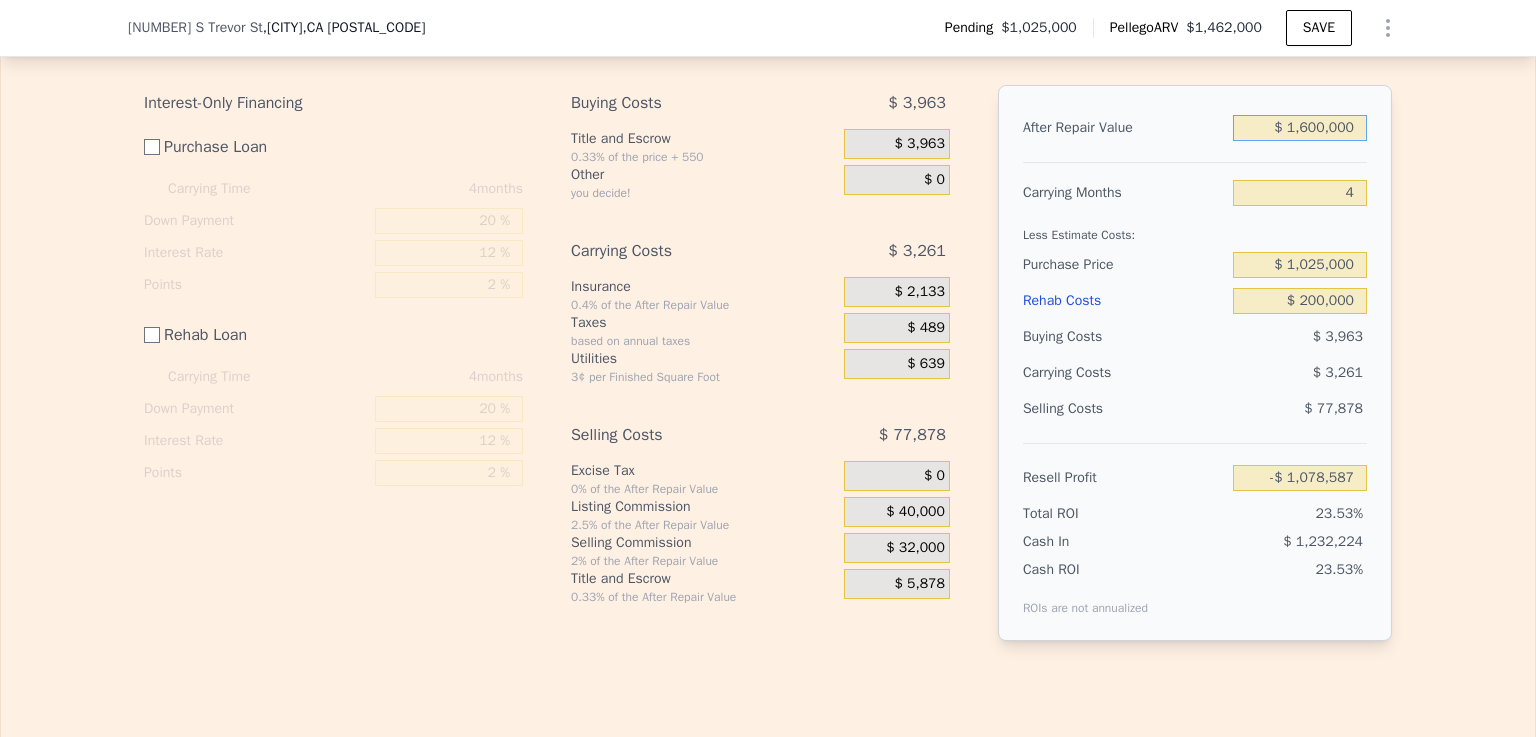type on "$ 289,898" 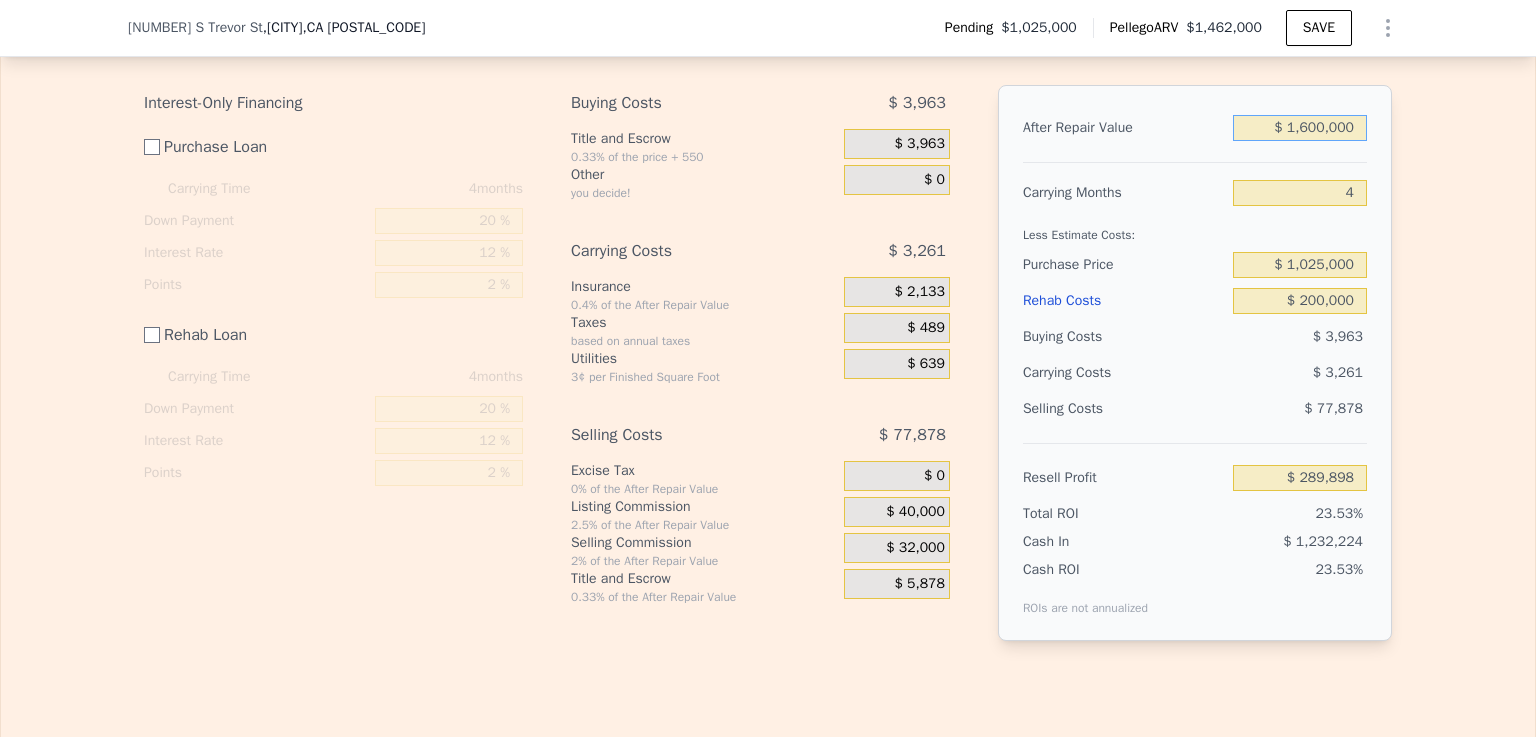 type on "$ 1,600,000" 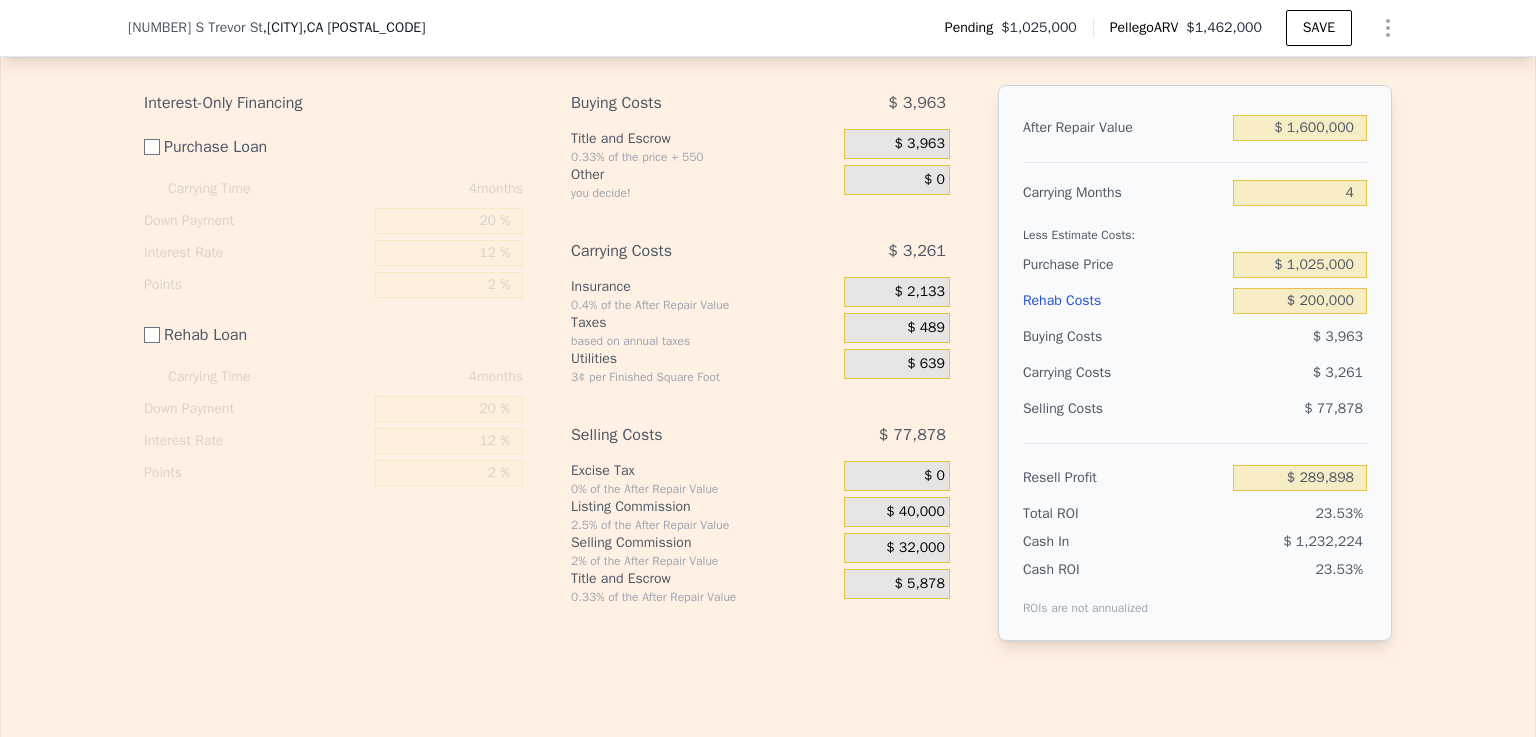 click on "Edit the assumptions in yellow boxes. Input profit to calculate an offer price. Pre-set assumptions are computer generated by Pellego . Interest-Only Financing Purchase Loan Carrying Time 4 months Down Payment 20 % Interest Rate 12 % Points 2 % Rehab Loan Carrying Time 4 months Down Payment 20 % Interest Rate 12 % Points 2 % Buying Costs $ 3,963 Title and Escrow 0.33% of the price + 550 $ 3,963 Other you decide! $ 0 Carrying Costs $ 3,261 Insurance 0.4% of the After Repair Value $ 2,133 Taxes based on annual taxes $ 489 Utilities 3¢ per Finished Square Foot $ 639 Selling Costs $ 77,878 Excise Tax 0% of the After Repair Value $ 0 Listing Commission 2.5% of the After Repair Value $ 40,000 Selling Commission 2% of the After Repair Value $ 32,000 Title and Escrow 0.33% of the After Repair Value $ 5,878 After Repair Value $ 1,600,000 Carrying Months 4 Less Estimate Costs: Purchase Price $ 1,025,000 Rehab Costs $ 200,000 Buying Costs $ 3,963 Carrying Costs $ 3,261 Selling Costs $ 77,878 Resell Profit $ 289,898" at bounding box center [768, 339] 